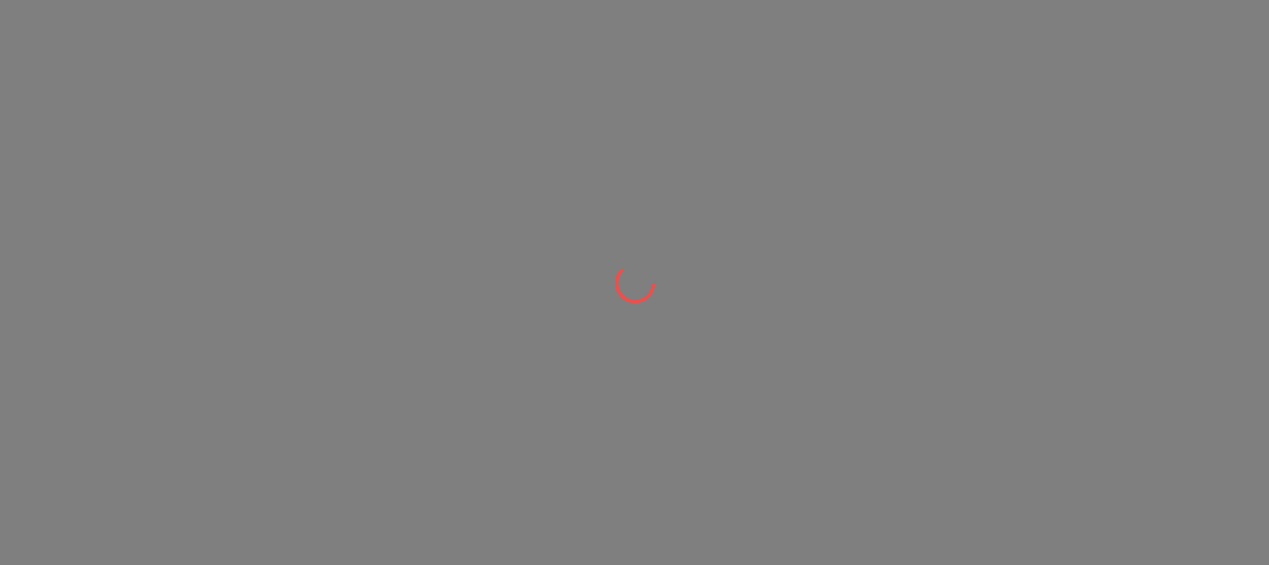 scroll, scrollTop: 0, scrollLeft: 0, axis: both 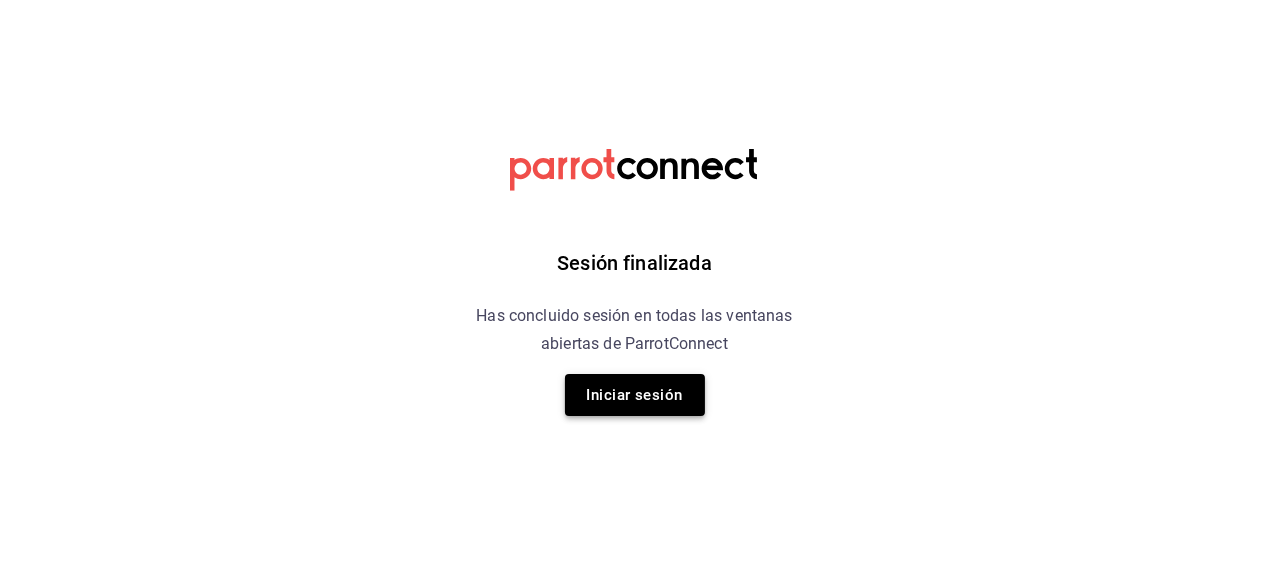 click on "Iniciar sesión" at bounding box center [635, 395] 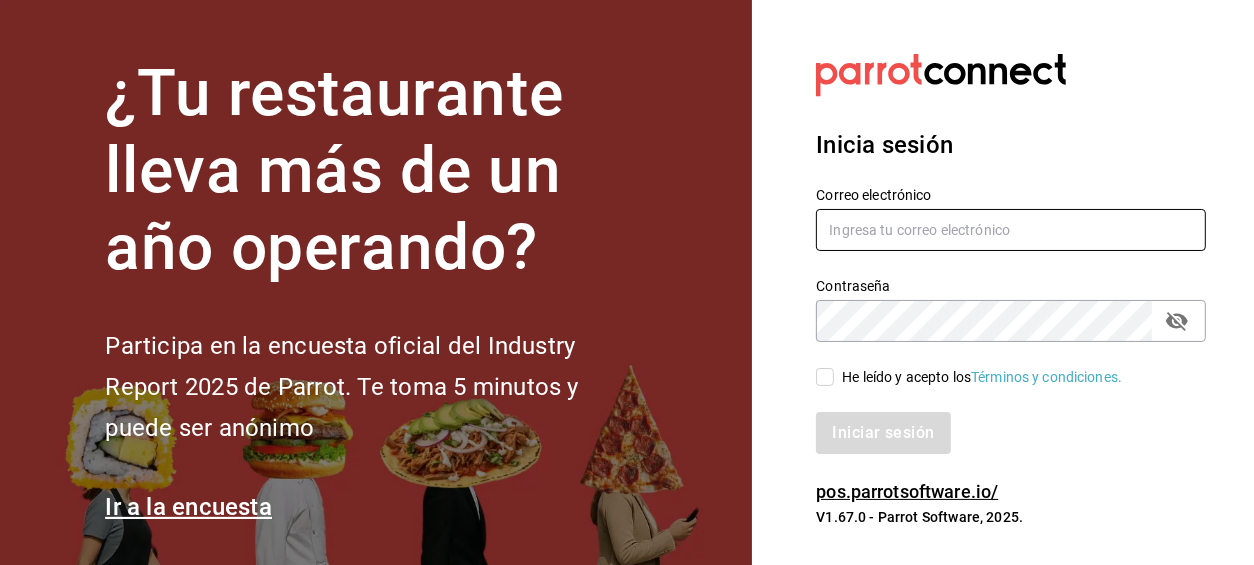 type on "[USERNAME]@example.com" 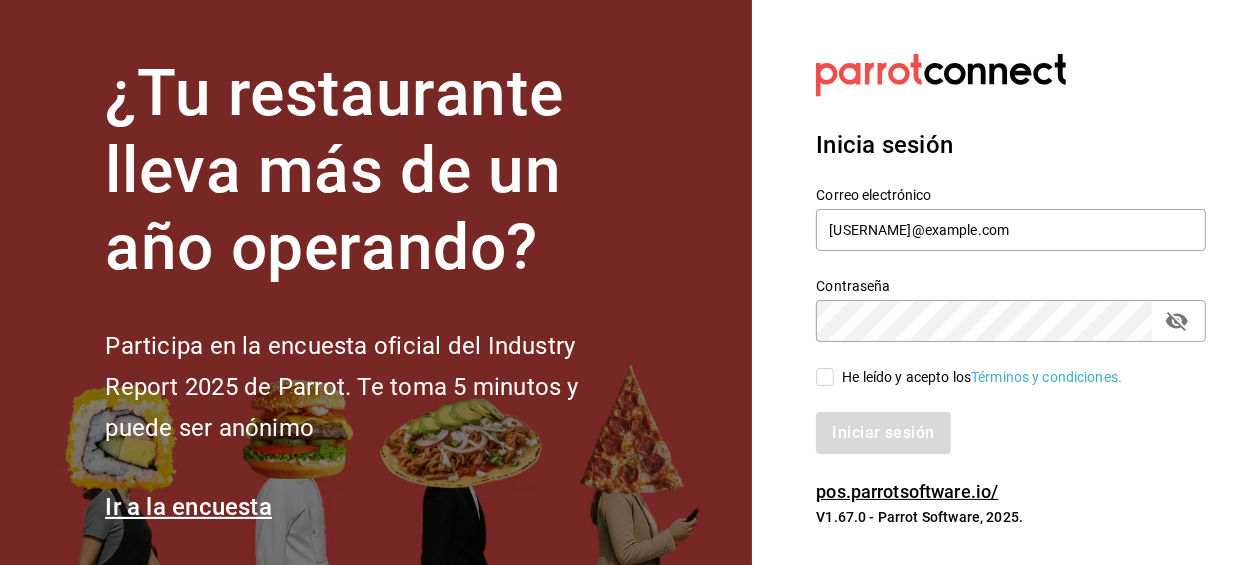 click on "He leído y acepto los  Términos y condiciones." at bounding box center (825, 377) 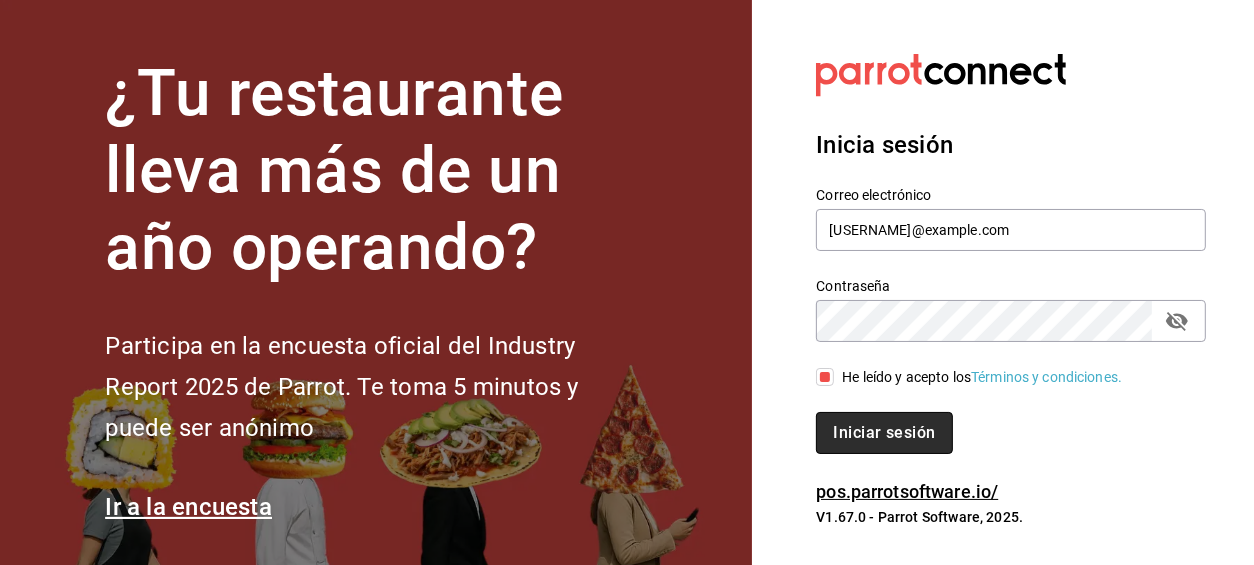 click on "Iniciar sesión" at bounding box center (884, 433) 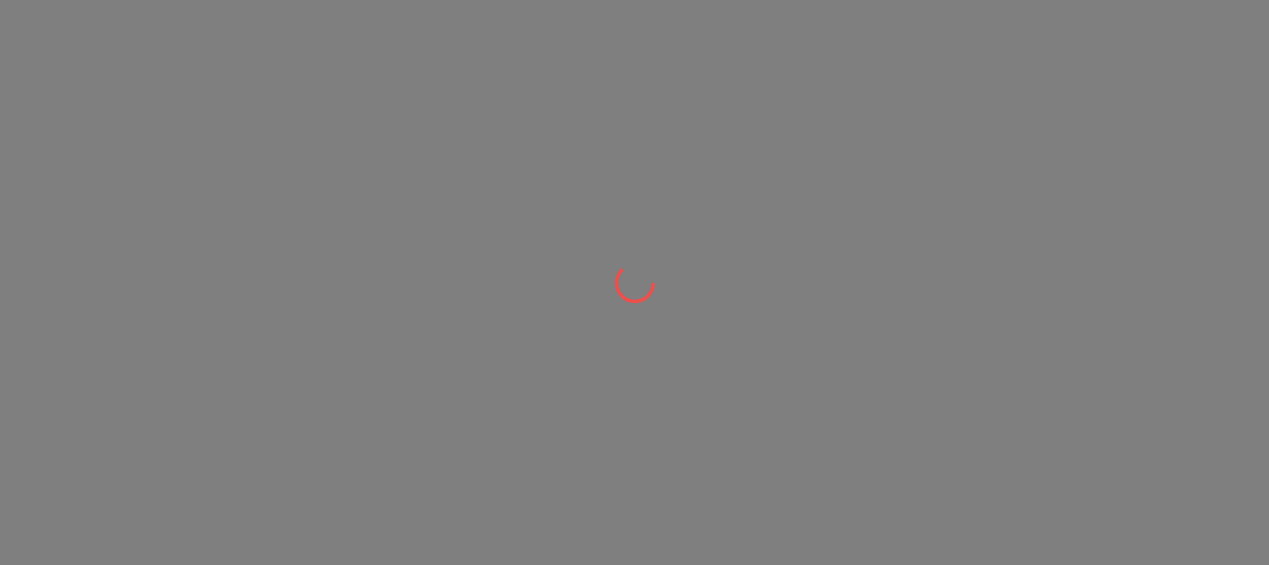 scroll, scrollTop: 0, scrollLeft: 0, axis: both 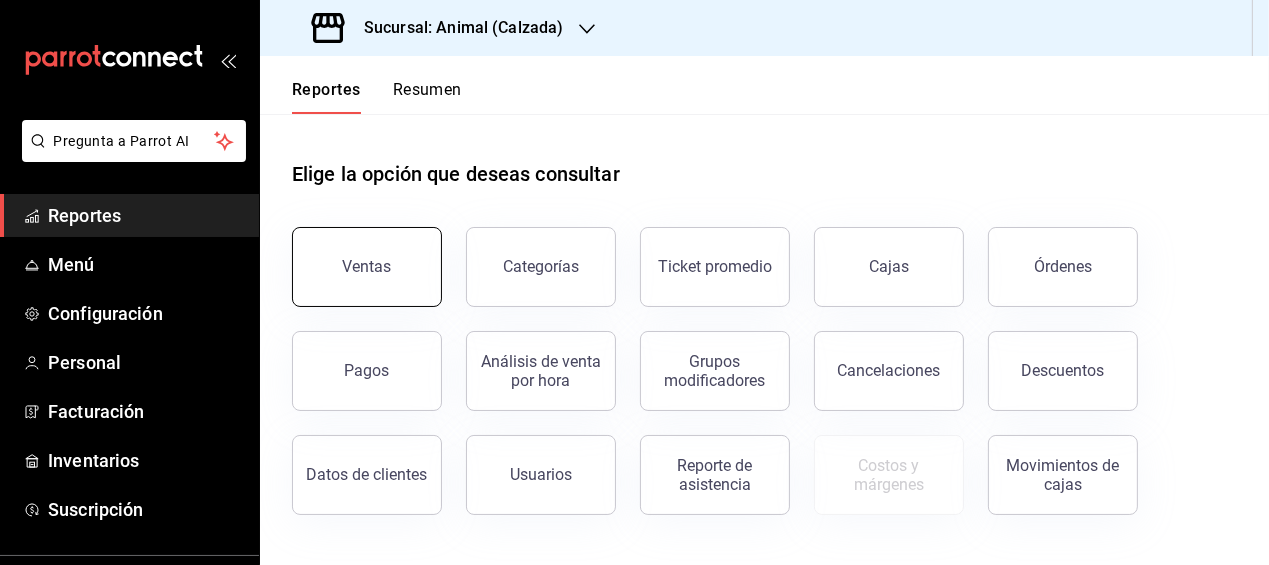 click on "Ventas" at bounding box center [367, 267] 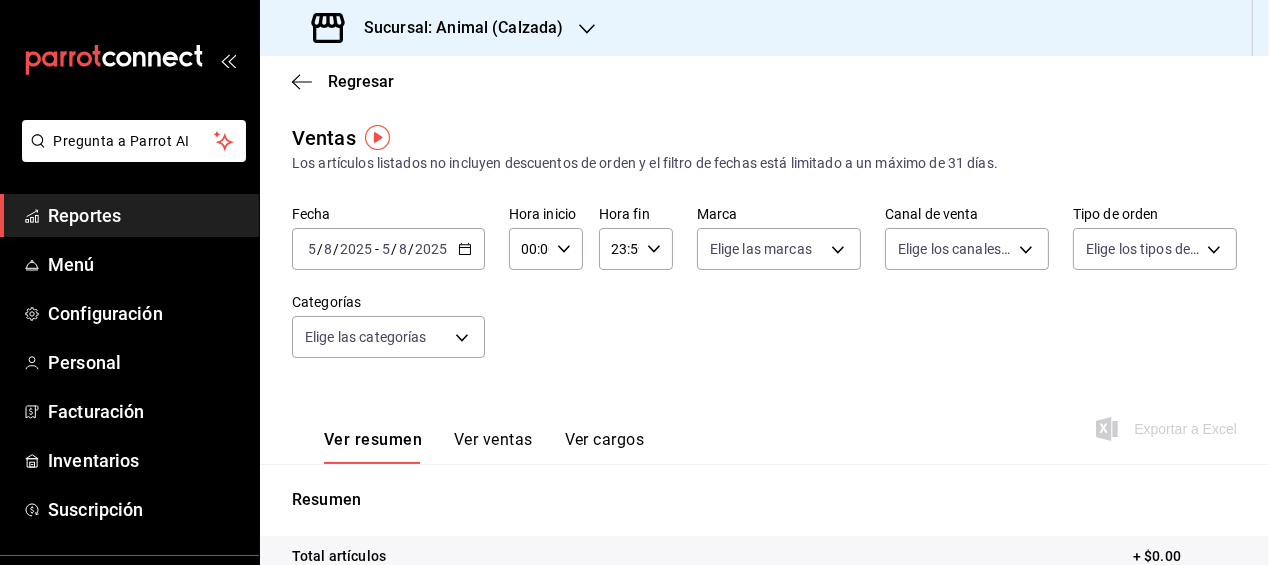 click 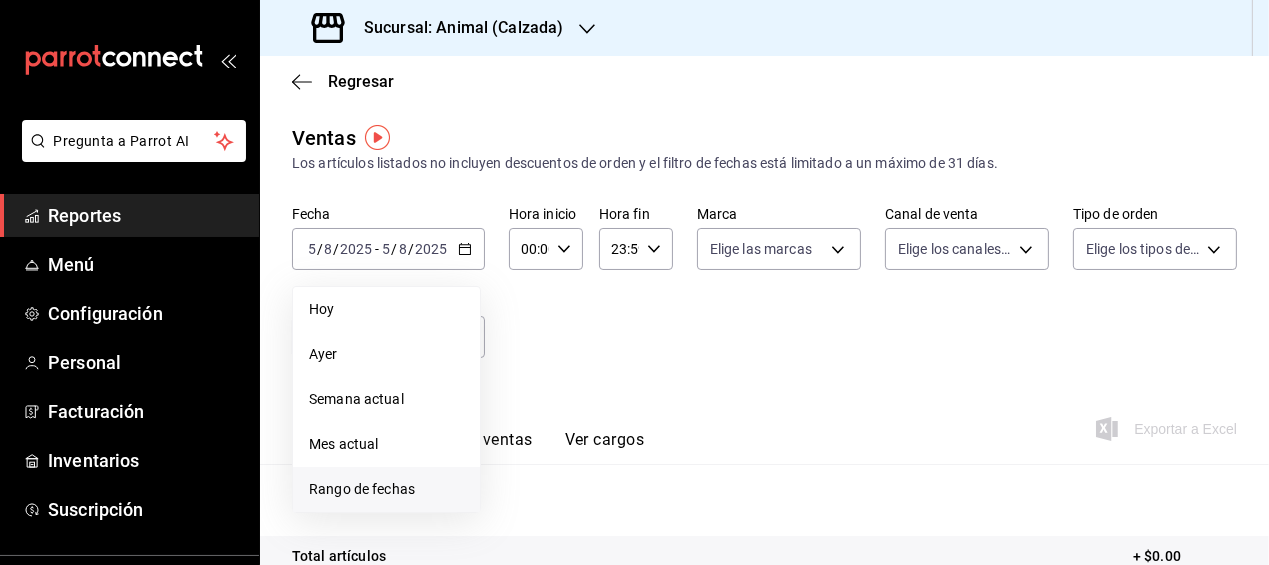 click on "Rango de fechas" at bounding box center (386, 489) 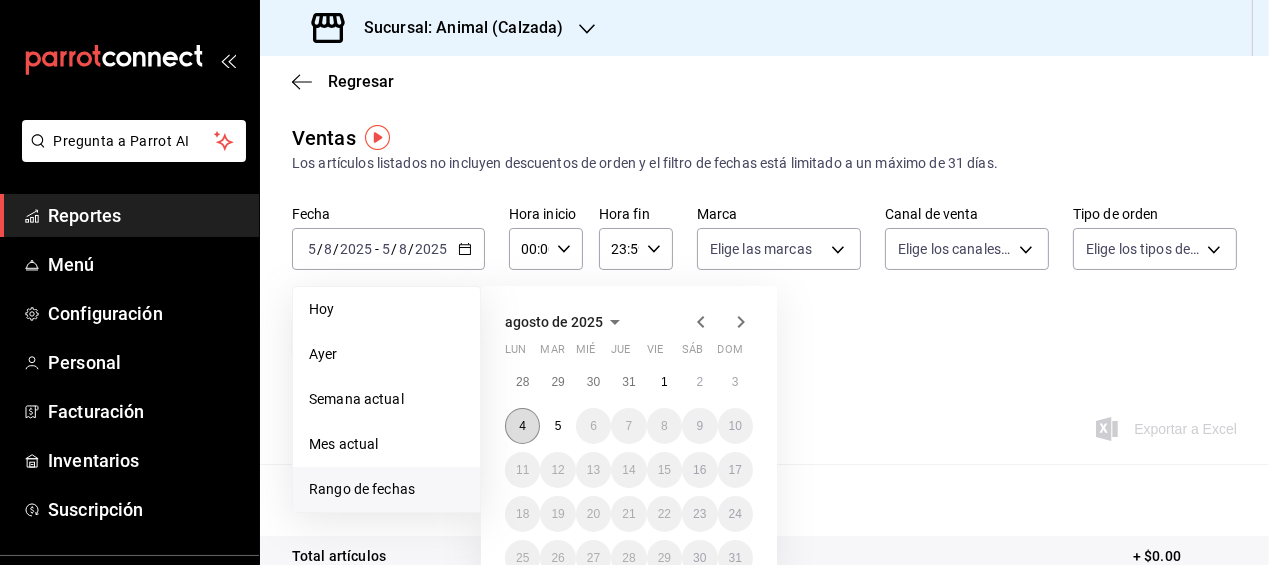 click on "4" at bounding box center (522, 426) 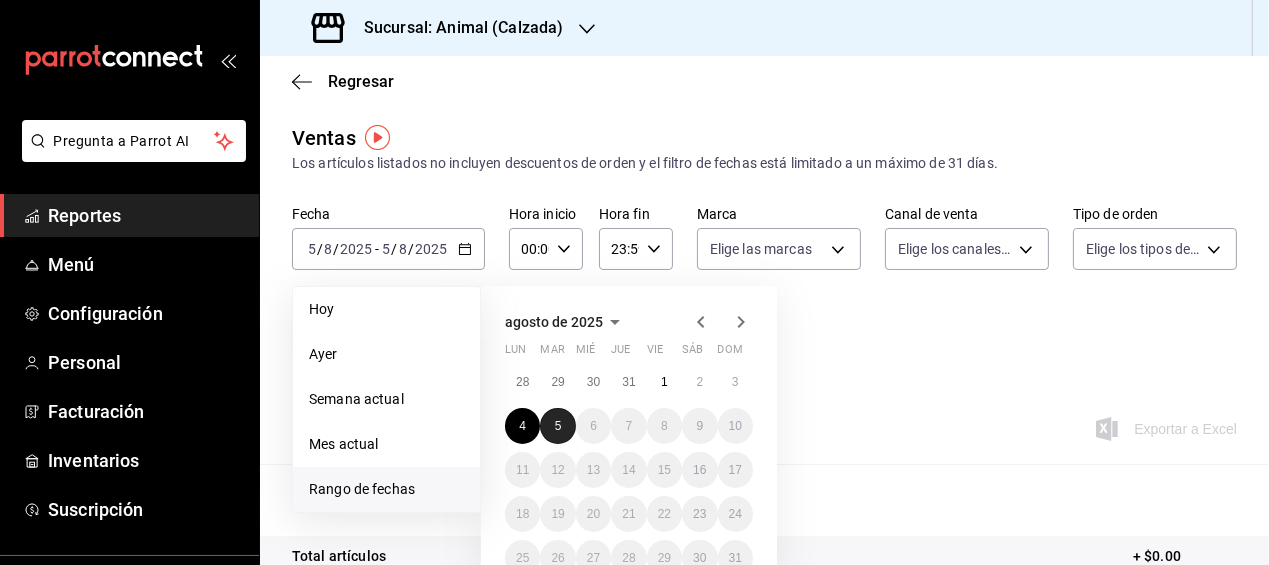 click on "5" at bounding box center (557, 426) 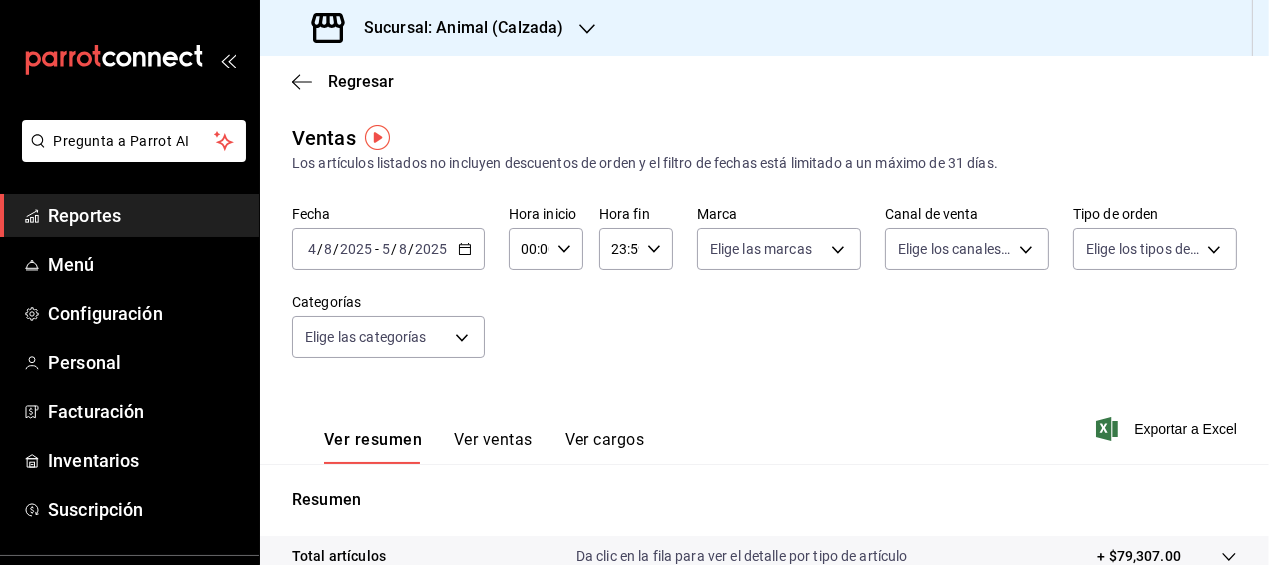click 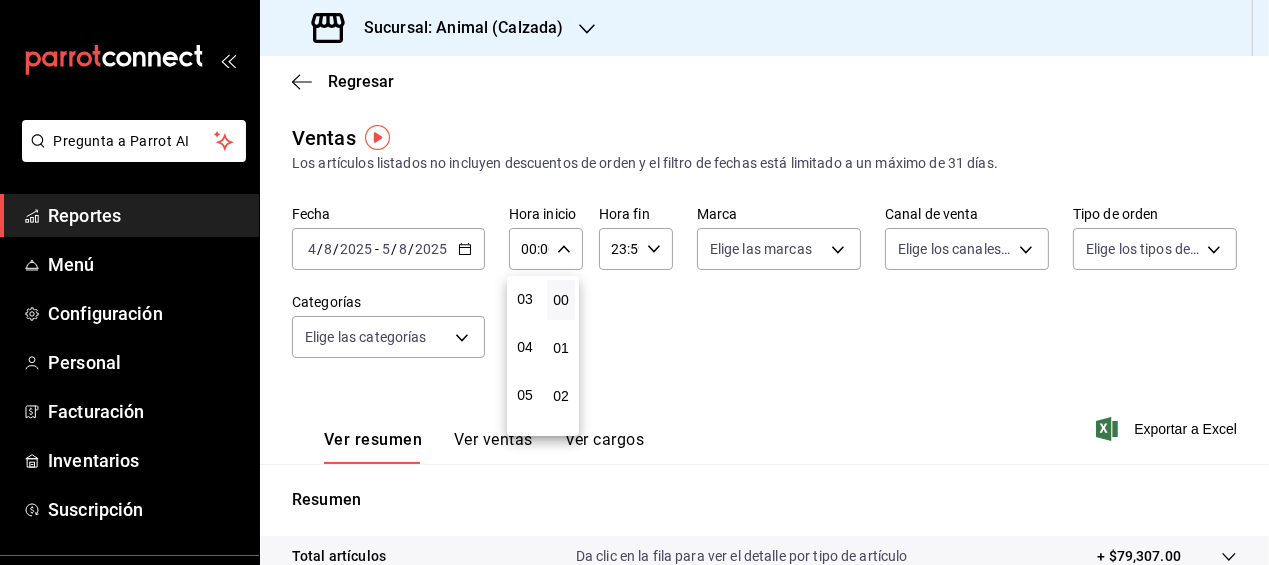 scroll, scrollTop: 148, scrollLeft: 0, axis: vertical 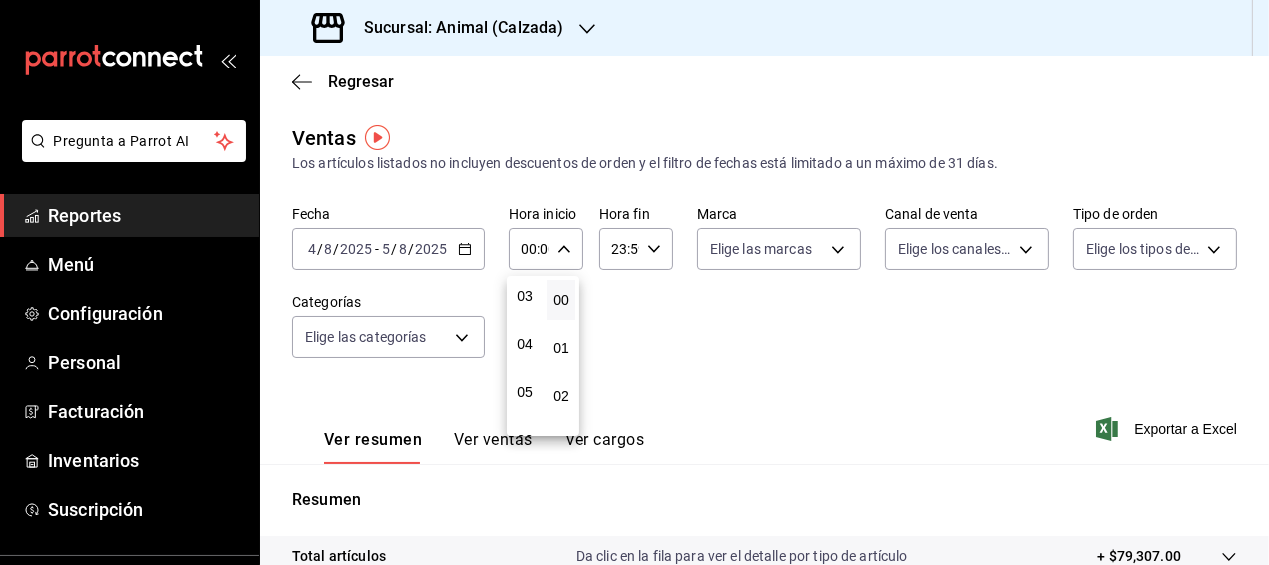 click on "05" at bounding box center (525, 392) 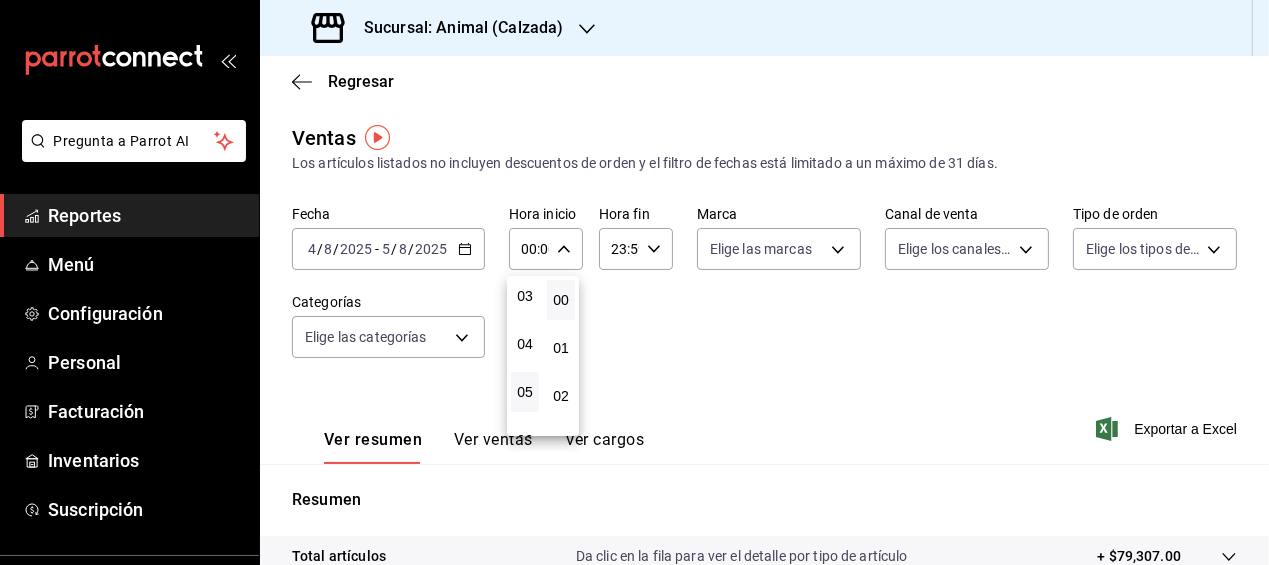 type on "05:00" 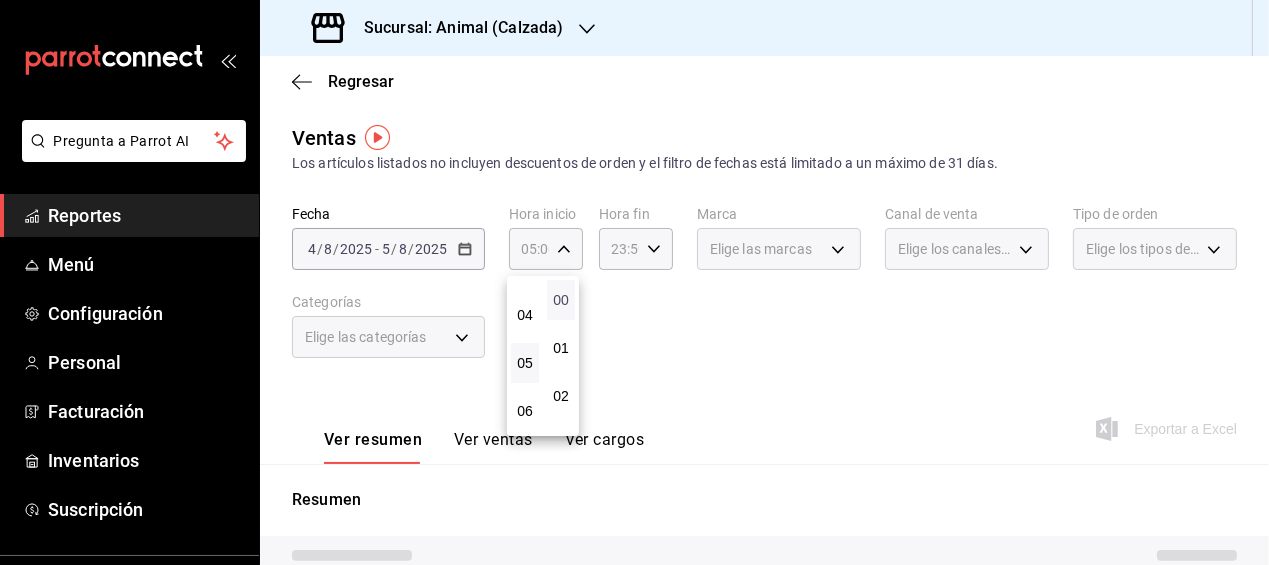 click on "00" at bounding box center (561, 300) 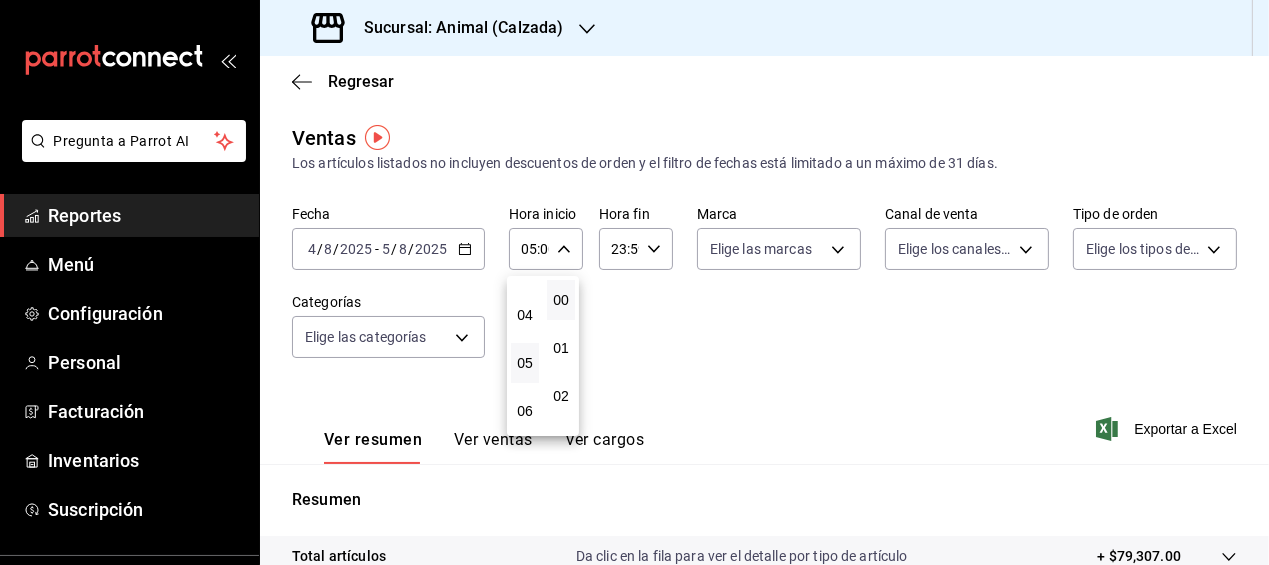 click at bounding box center (634, 282) 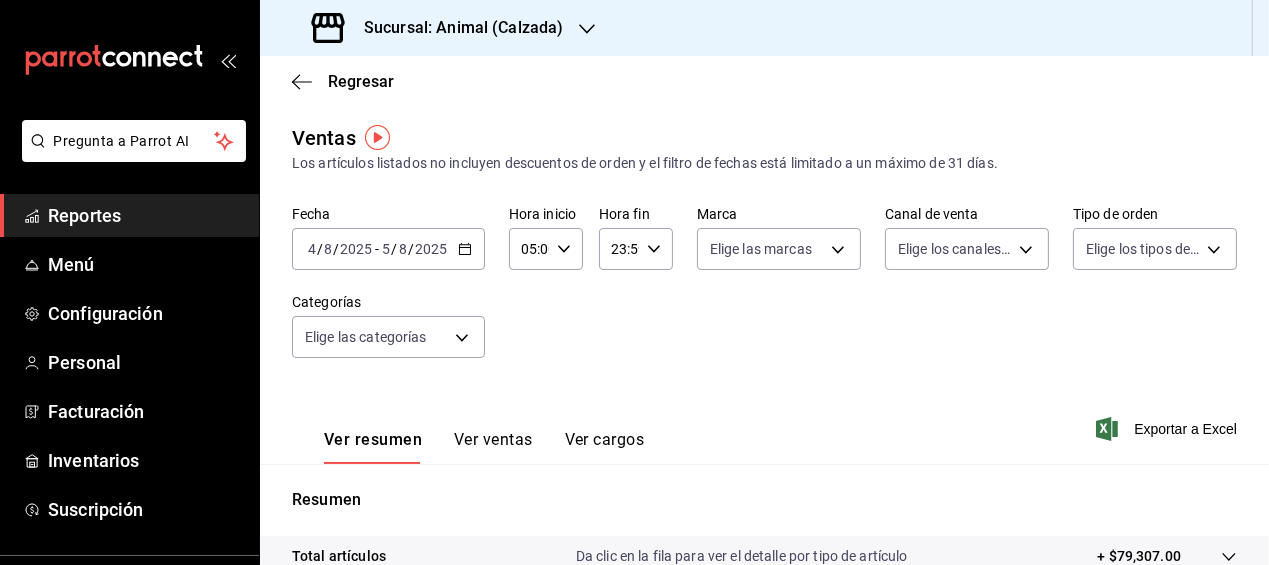 click 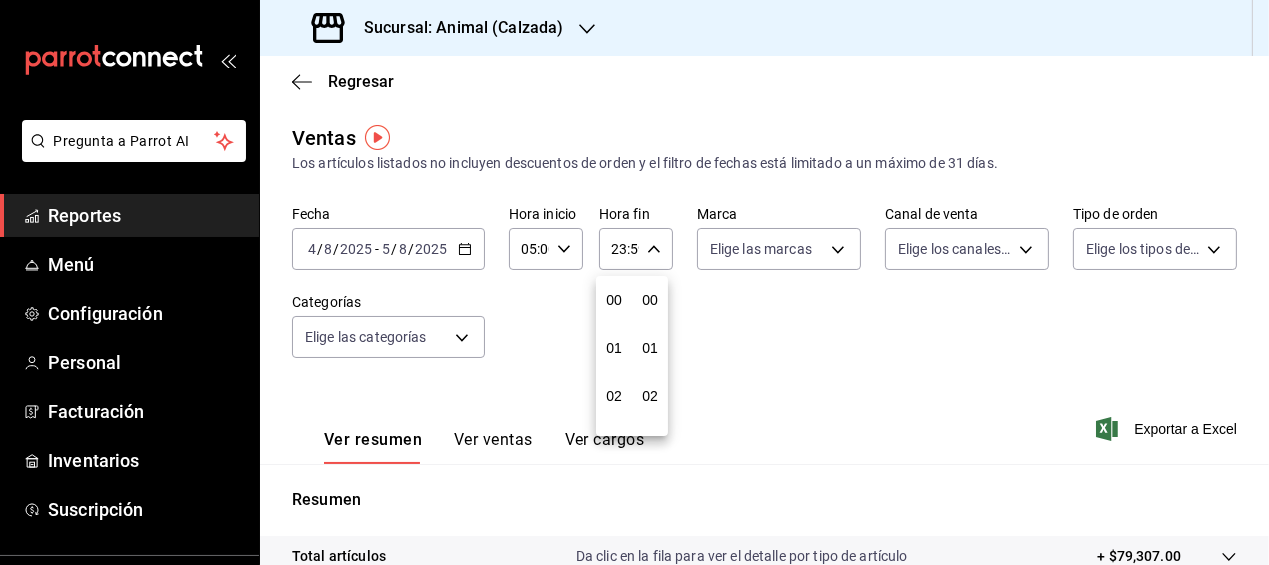 scroll, scrollTop: 988, scrollLeft: 0, axis: vertical 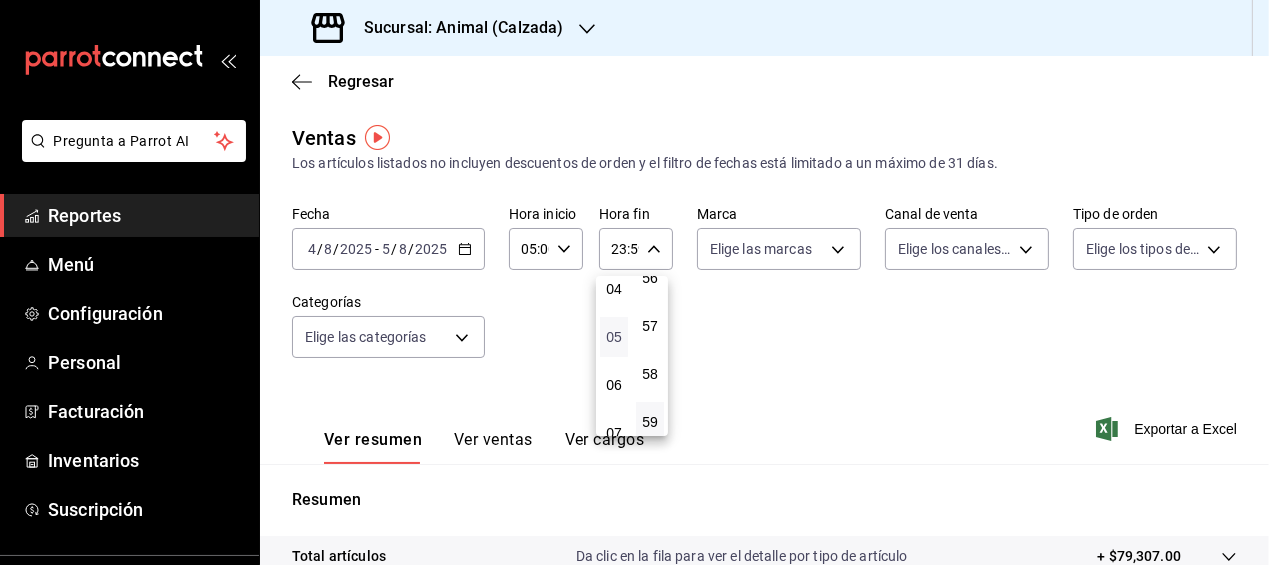 click on "05" at bounding box center (614, 337) 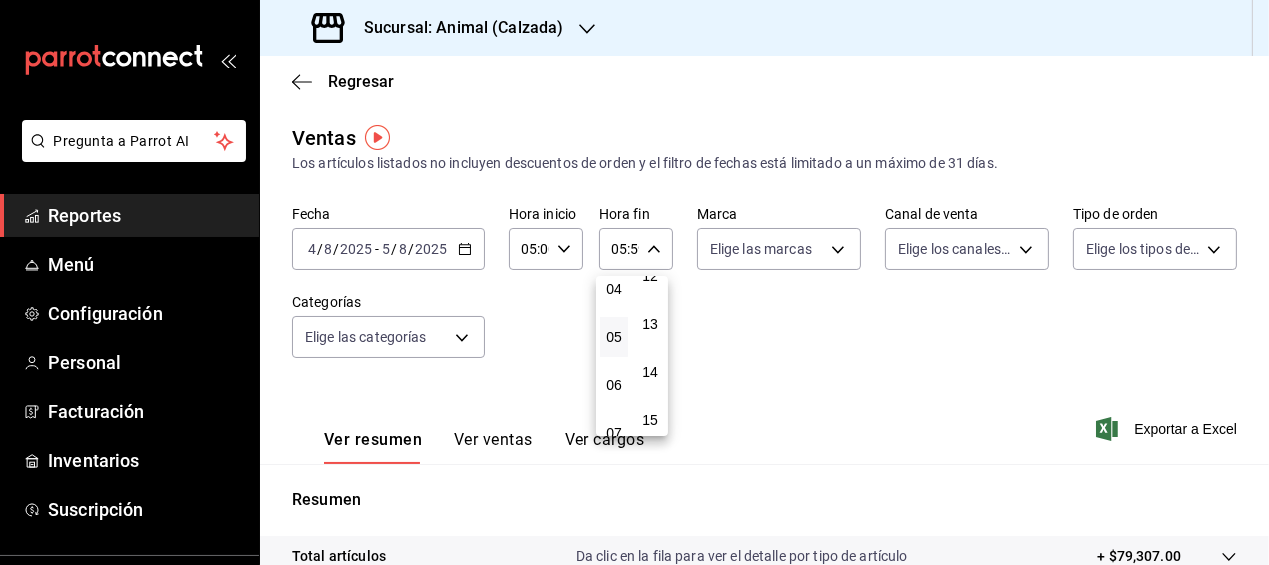 scroll, scrollTop: 0, scrollLeft: 0, axis: both 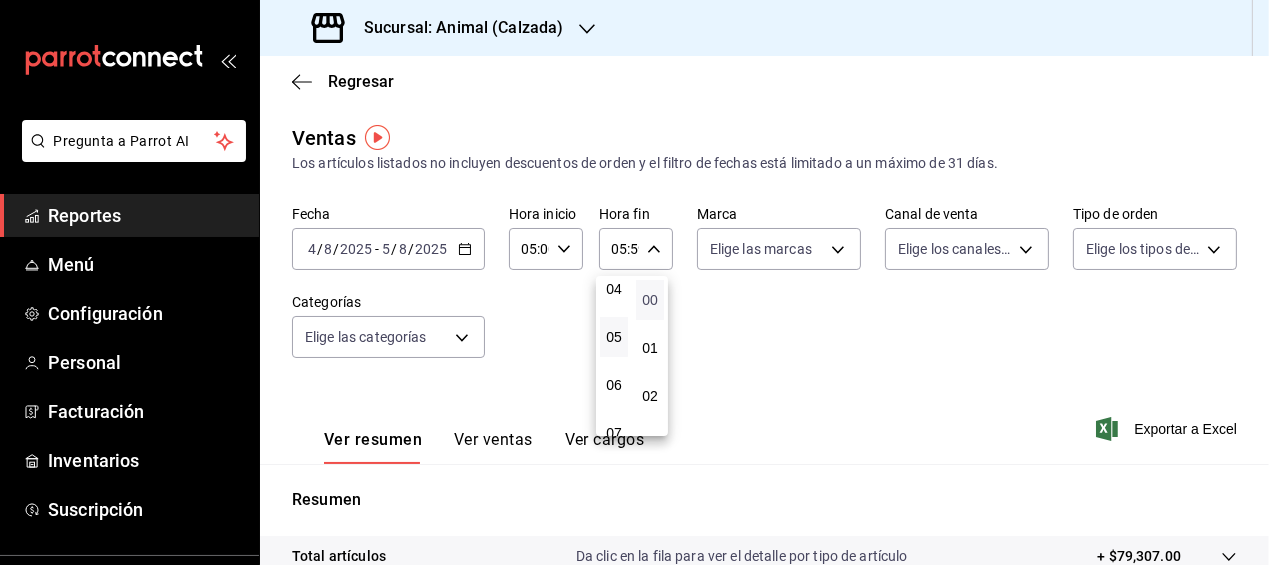 click on "00" at bounding box center [650, 300] 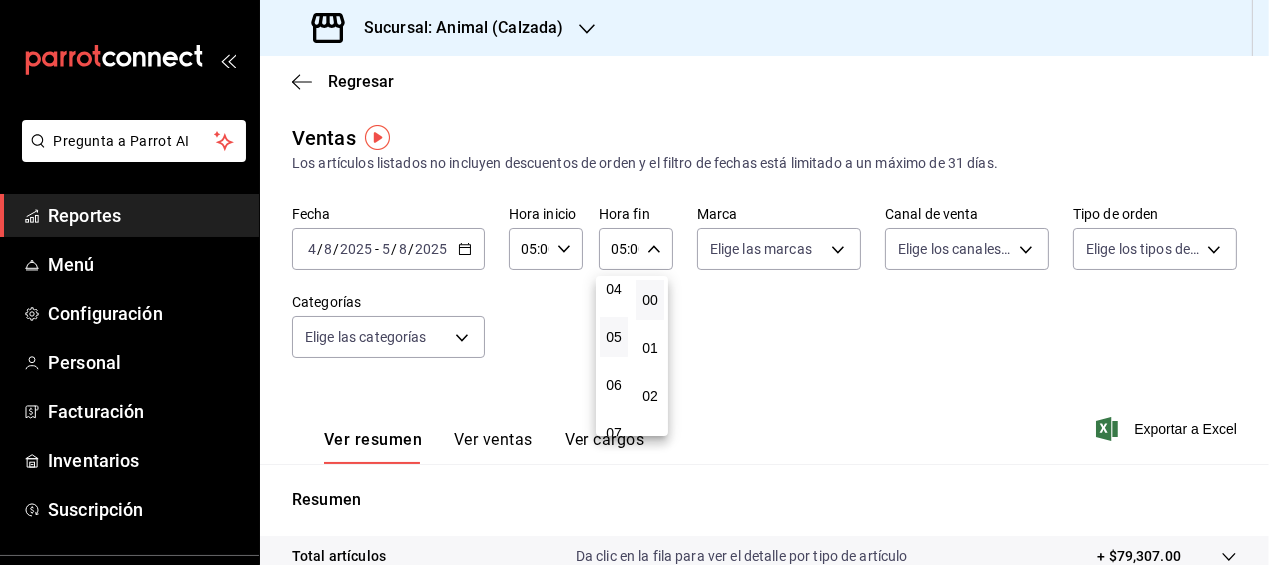 drag, startPoint x: 1262, startPoint y: 294, endPoint x: 1154, endPoint y: 336, distance: 115.87925 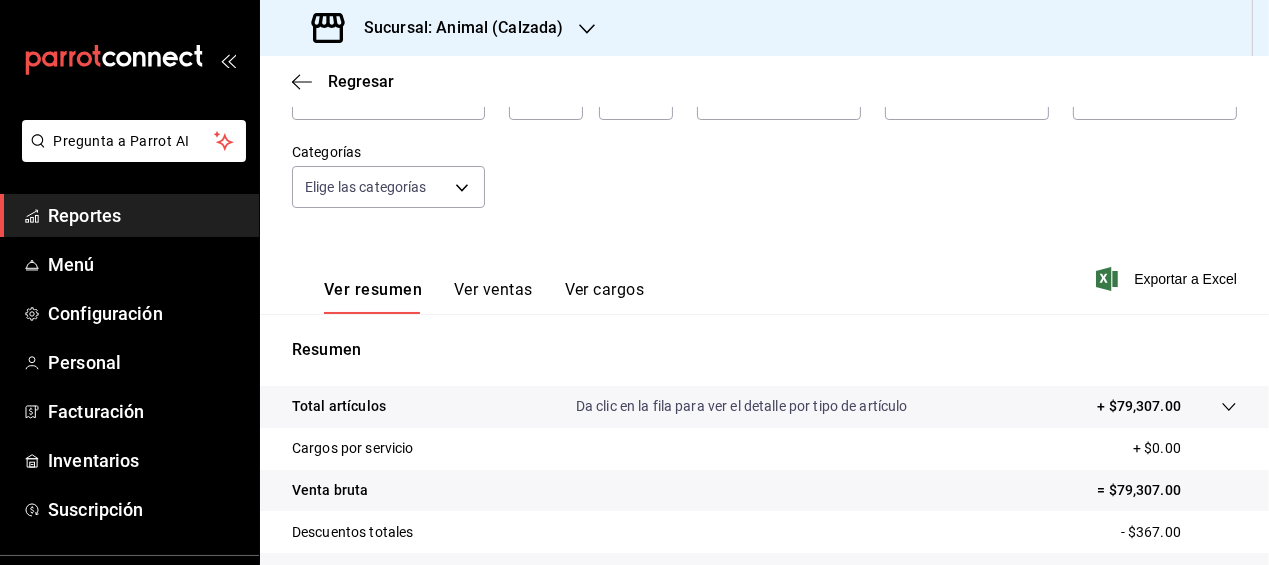 scroll, scrollTop: 149, scrollLeft: 0, axis: vertical 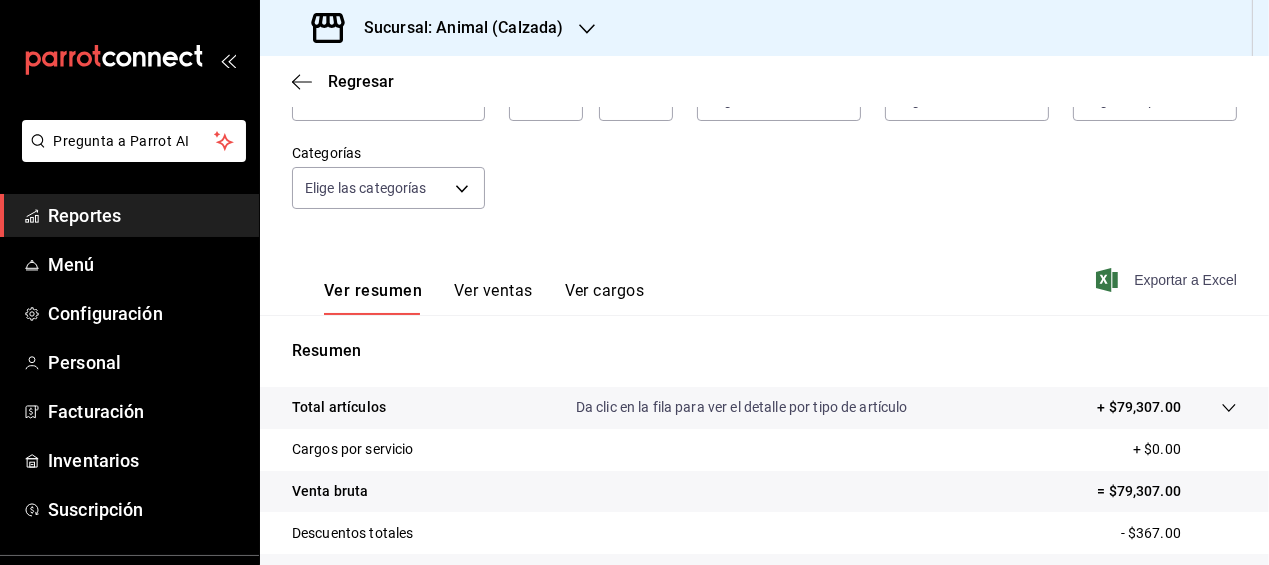 click on "Exportar a Excel" at bounding box center [1168, 280] 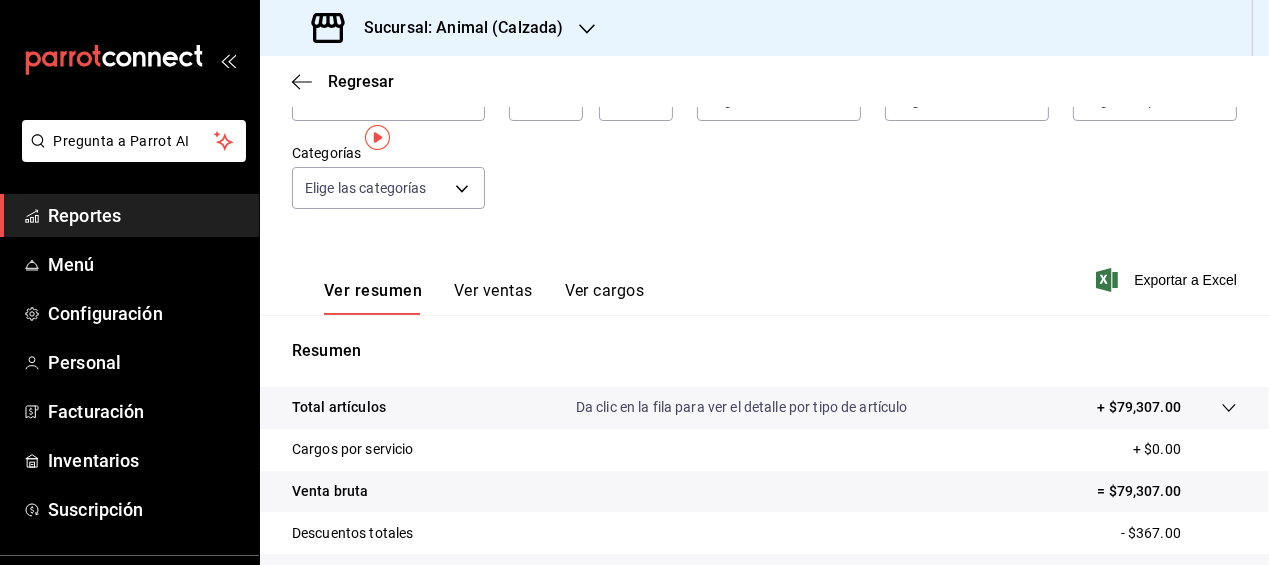 scroll, scrollTop: 0, scrollLeft: 0, axis: both 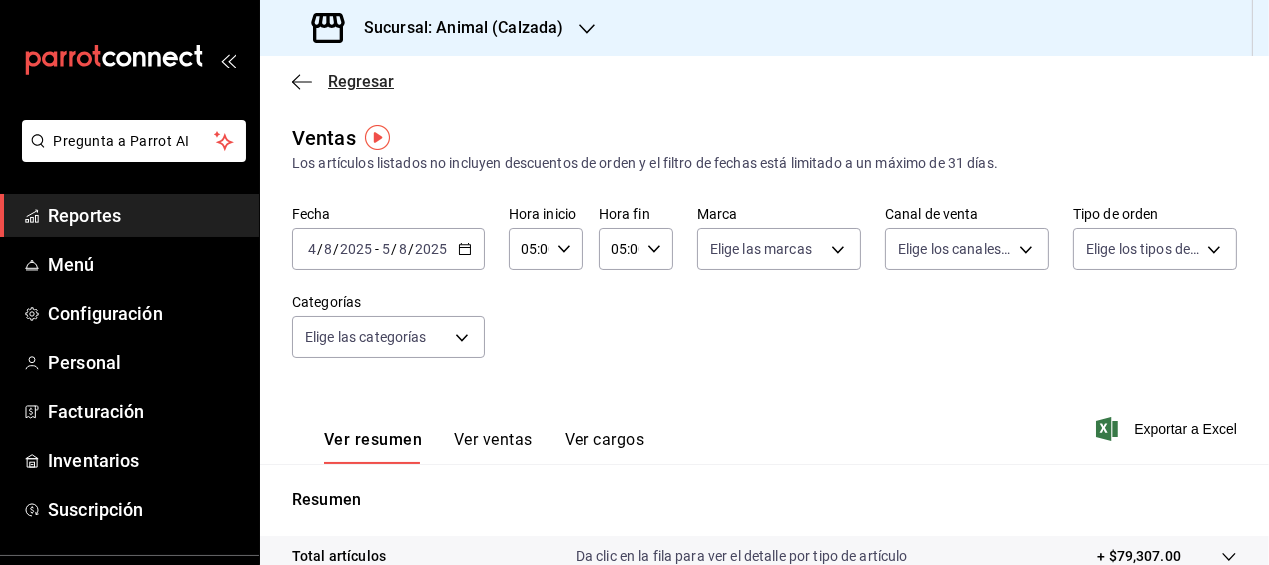 click on "Regresar" at bounding box center [361, 81] 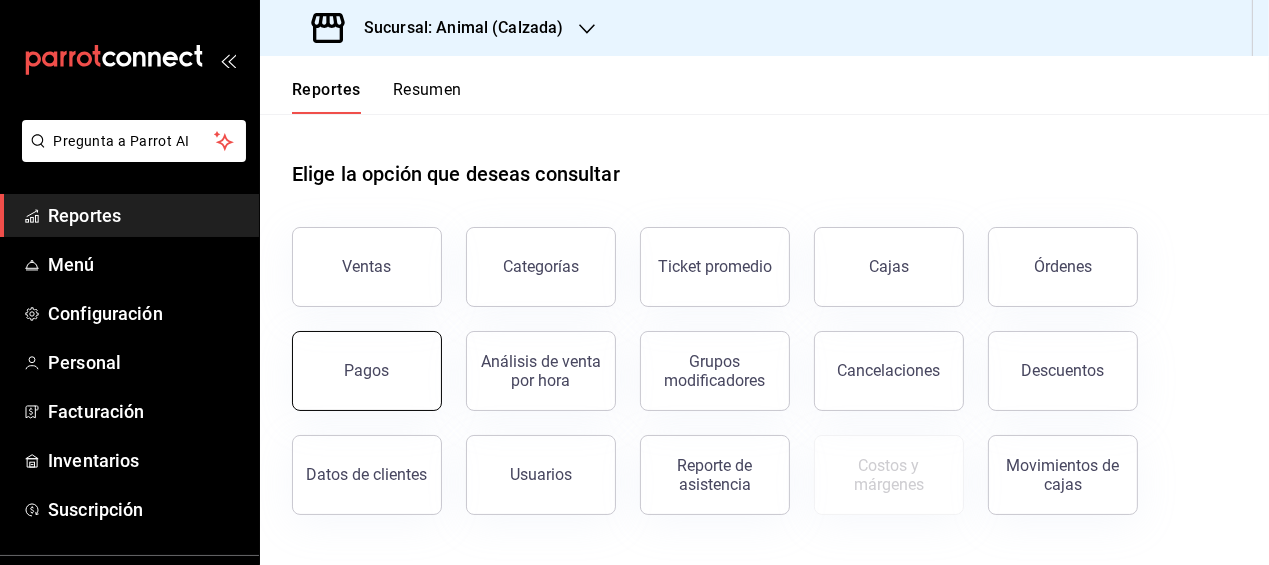 click on "Pagos" at bounding box center (367, 371) 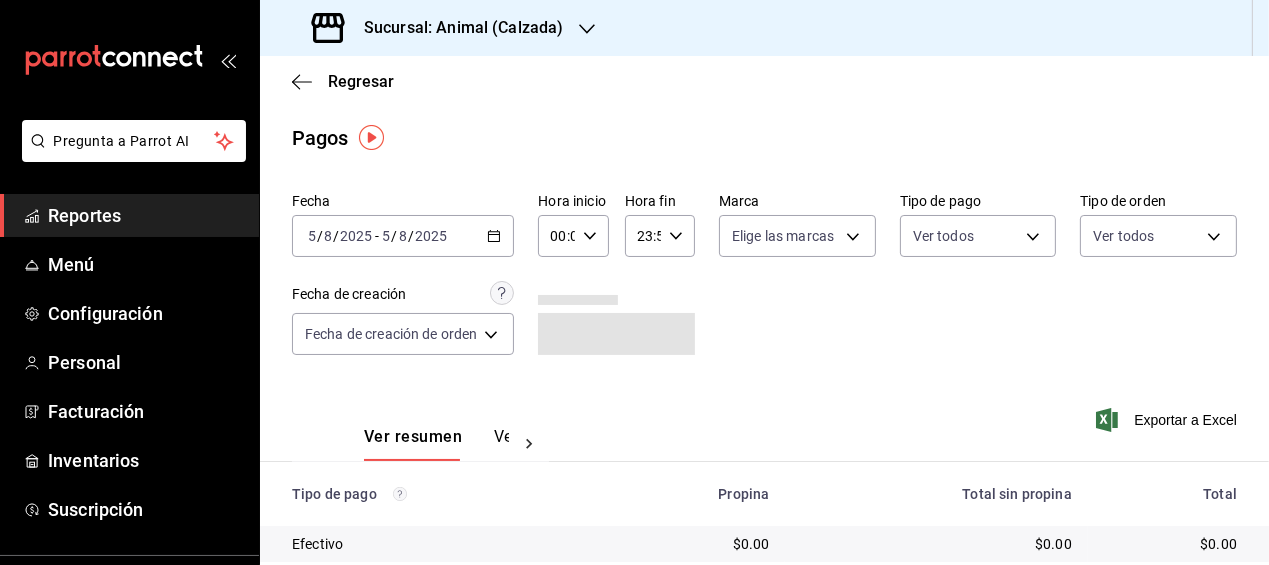 click 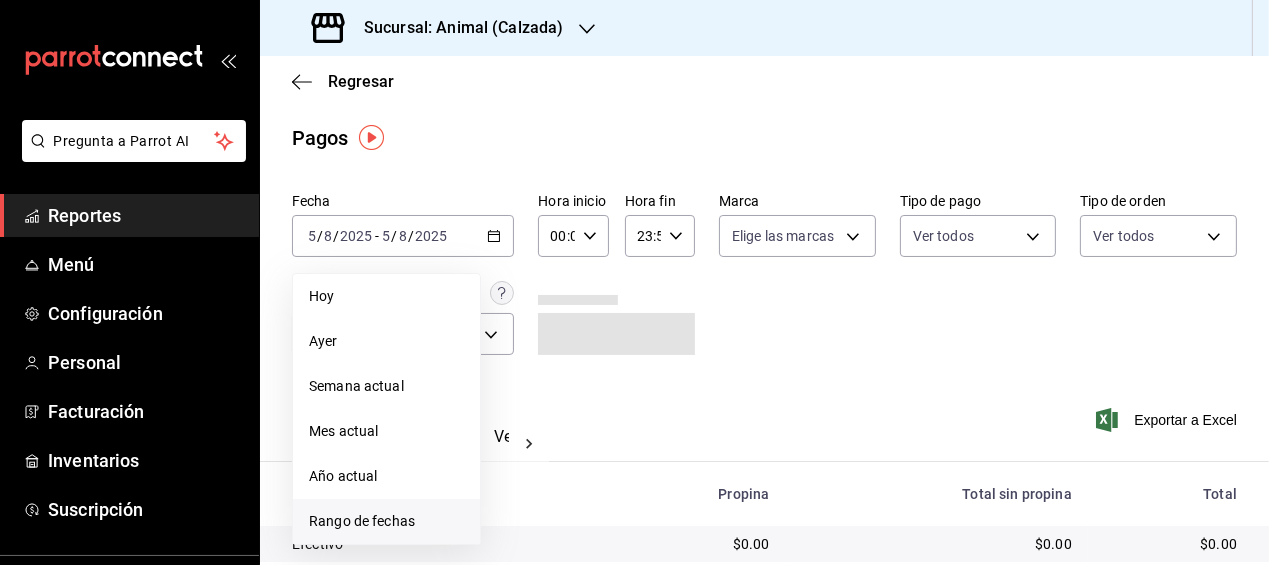 click on "Rango de fechas" at bounding box center (386, 521) 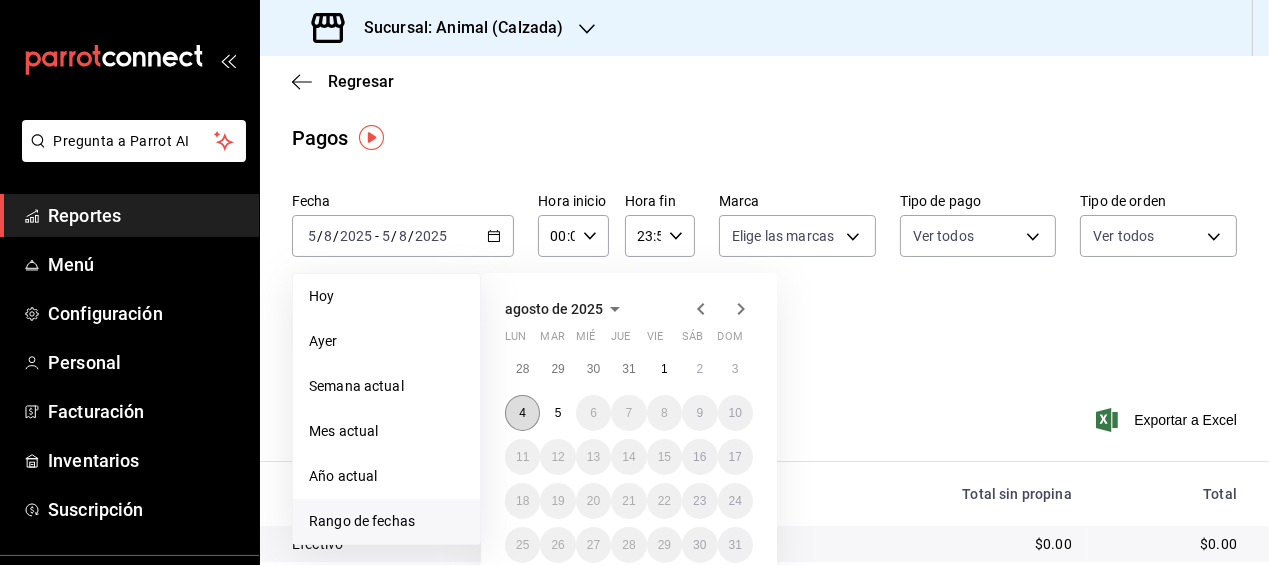 click on "4" at bounding box center [522, 413] 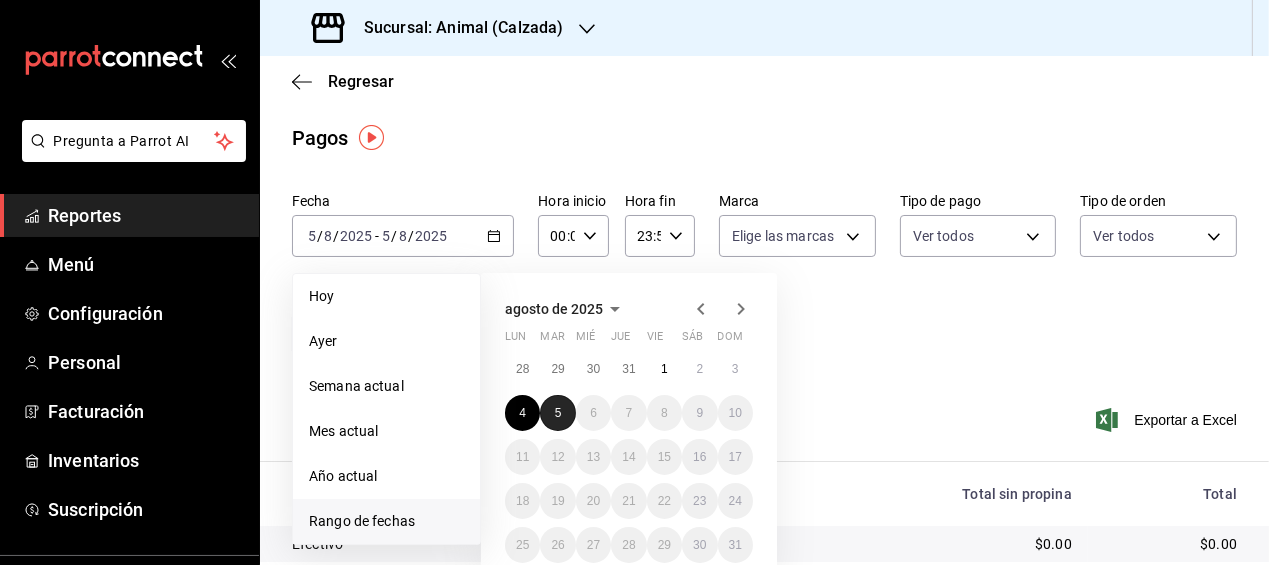 click on "5" at bounding box center [557, 413] 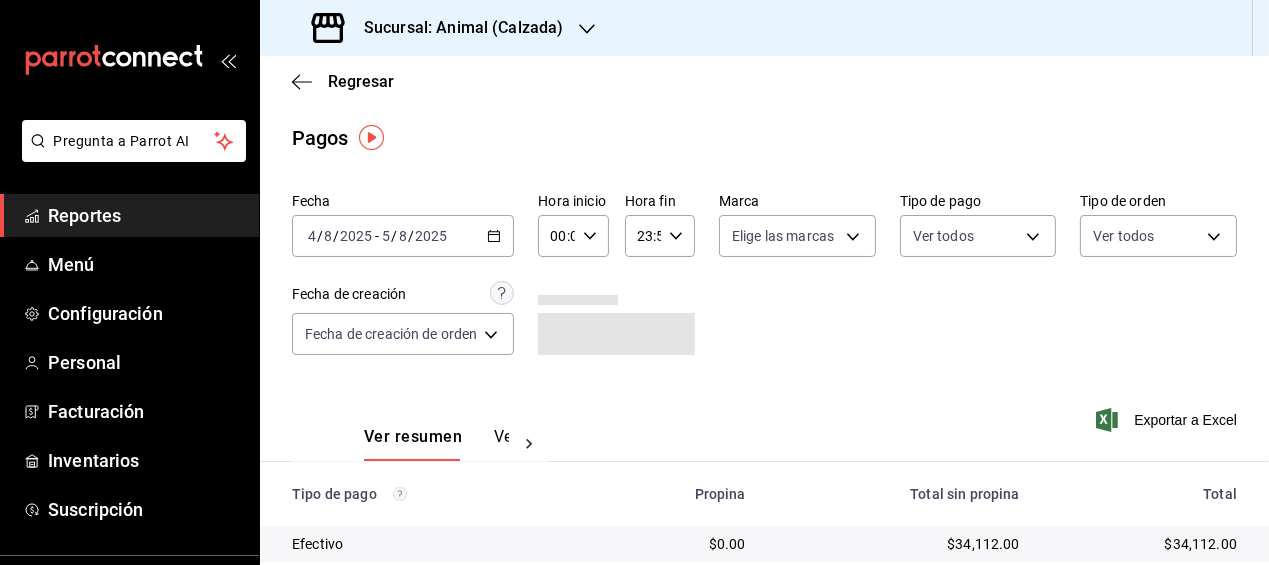 click 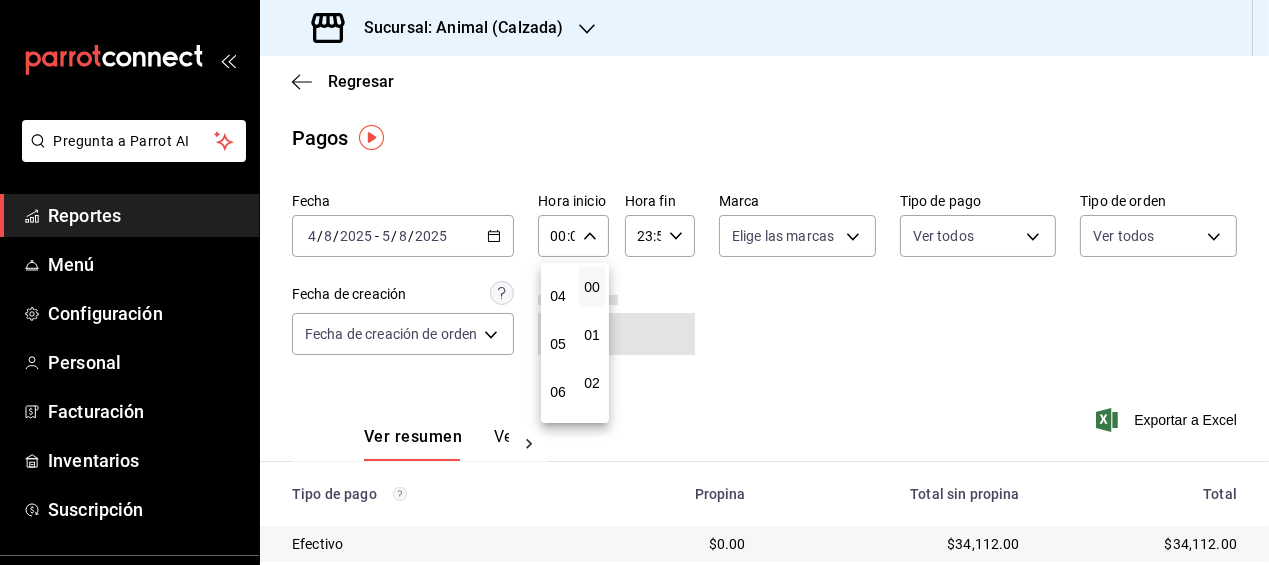 scroll, scrollTop: 184, scrollLeft: 0, axis: vertical 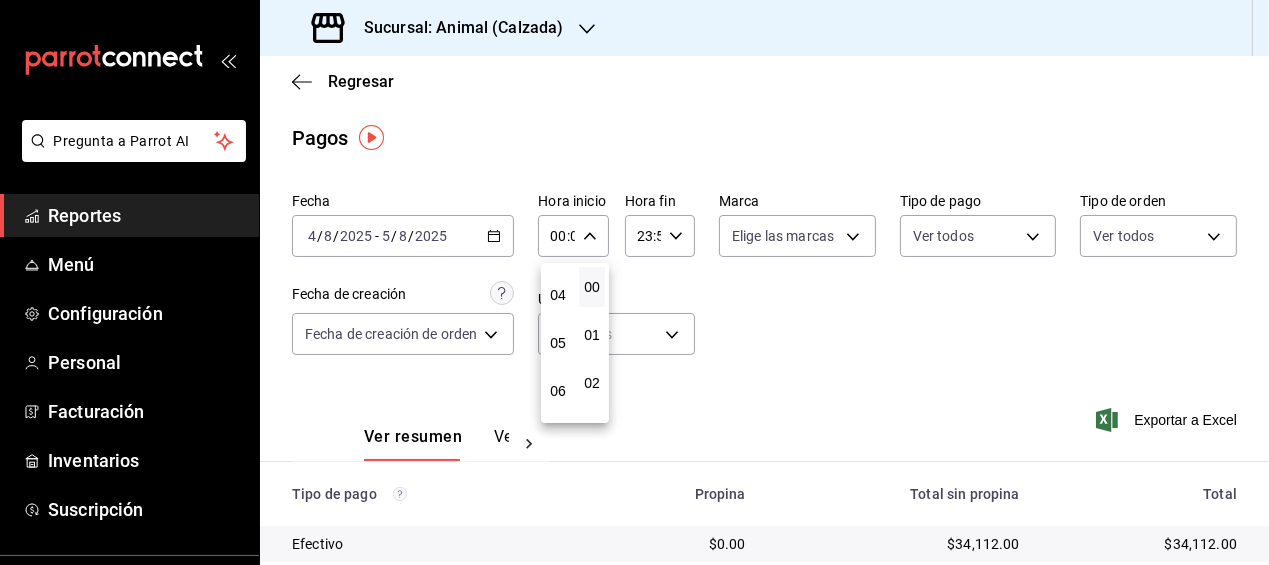 click on "05" at bounding box center (558, 343) 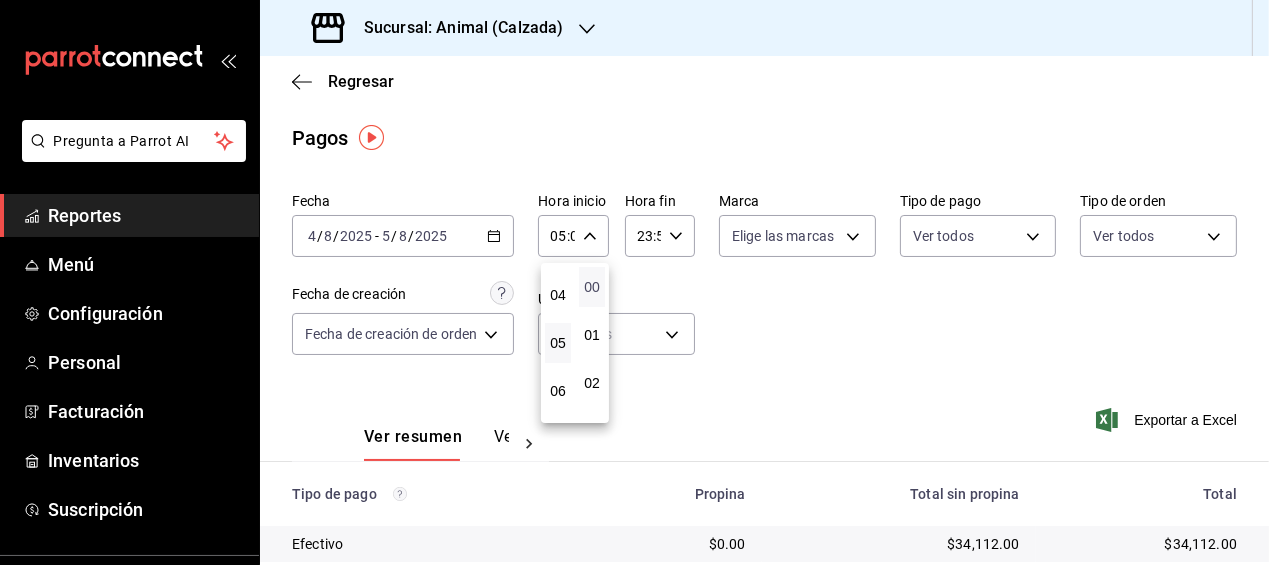 click on "00" at bounding box center [592, 287] 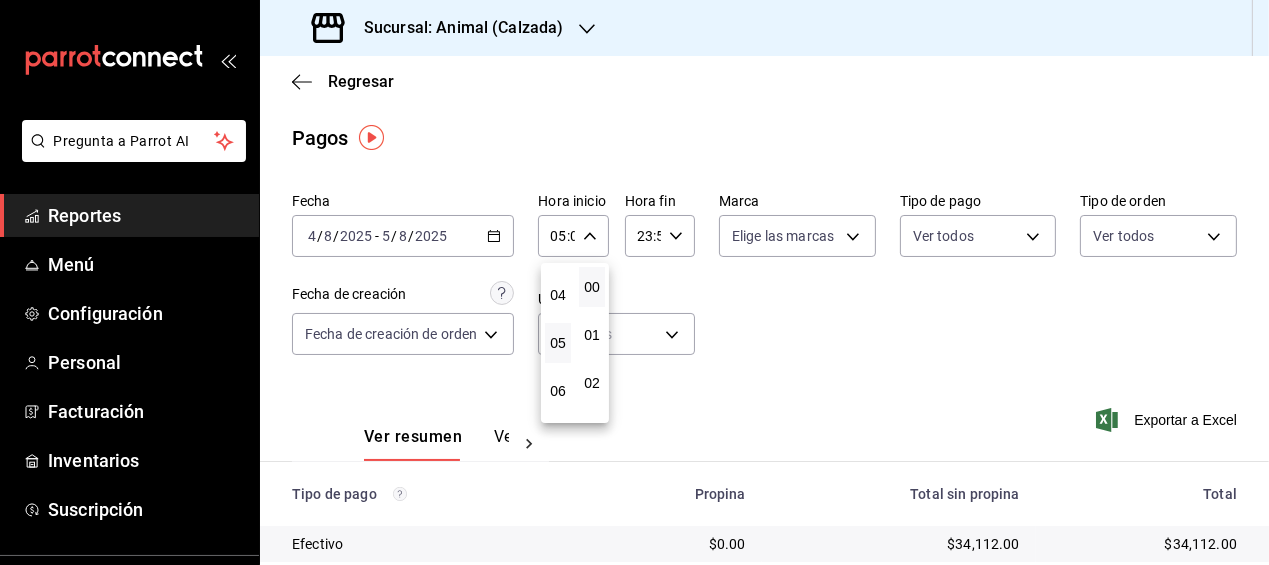 click at bounding box center [634, 282] 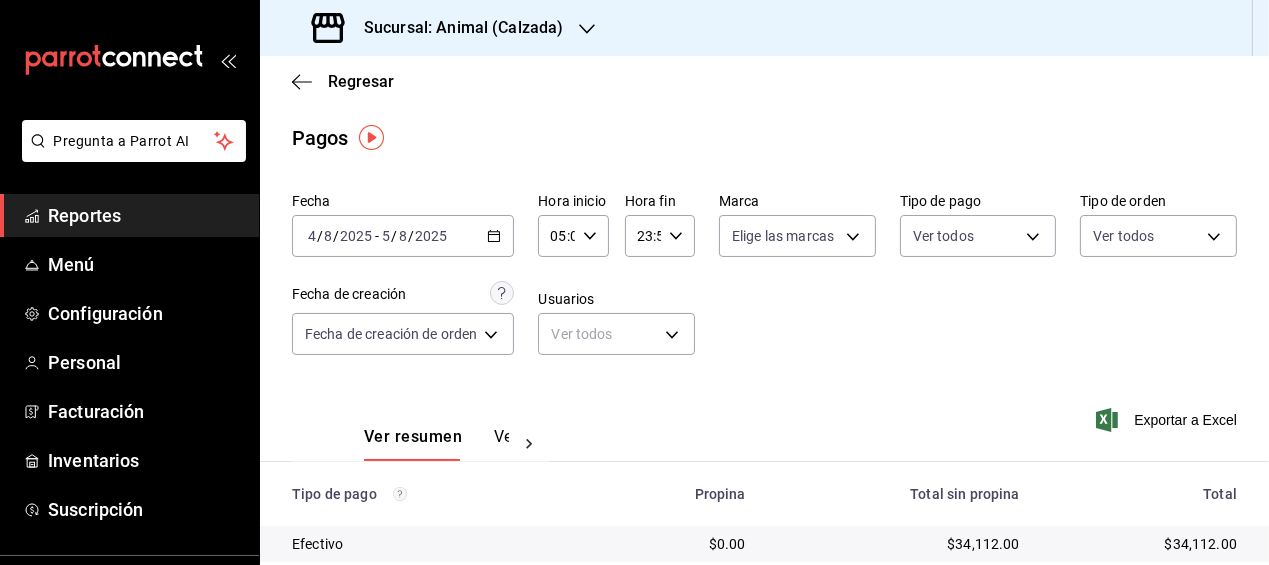 click 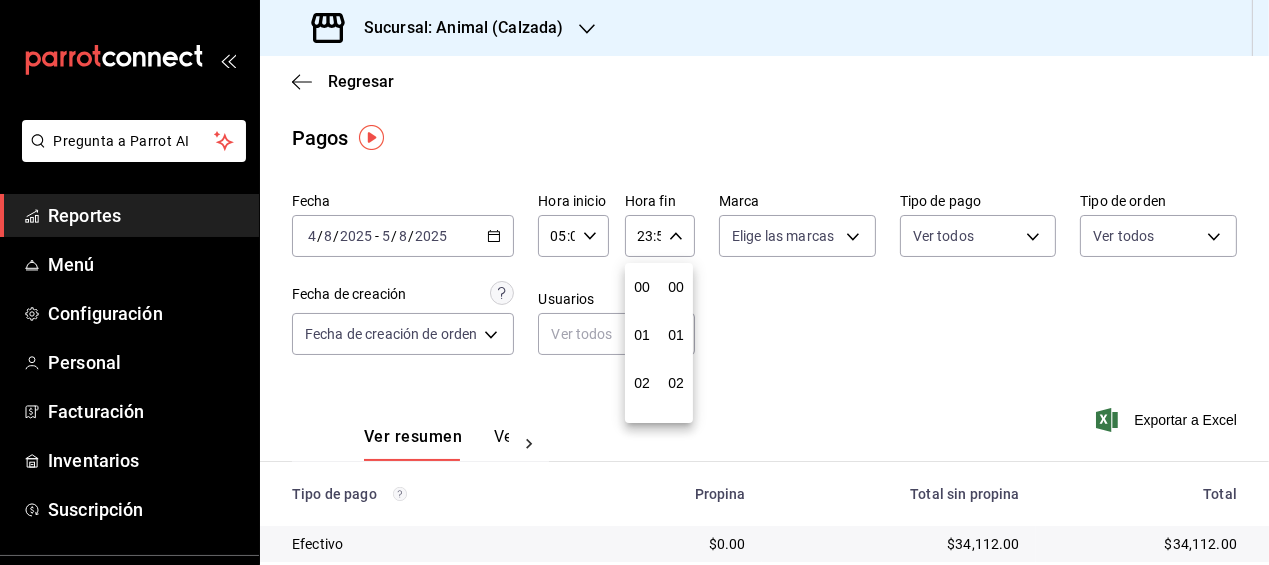 scroll, scrollTop: 988, scrollLeft: 0, axis: vertical 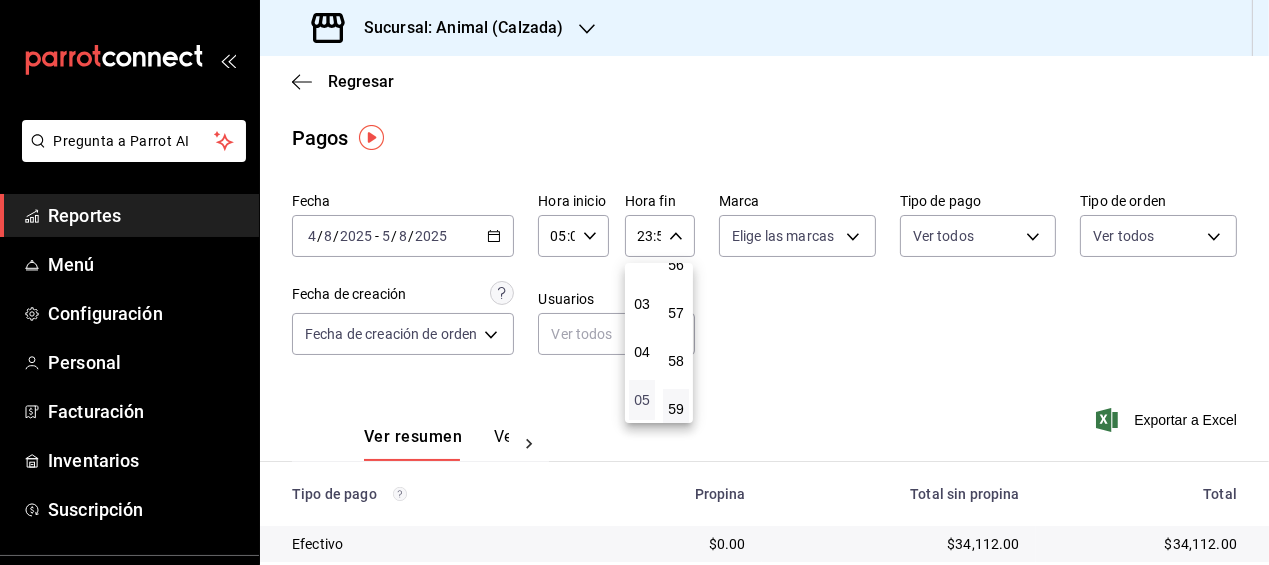 click on "05" at bounding box center (642, 400) 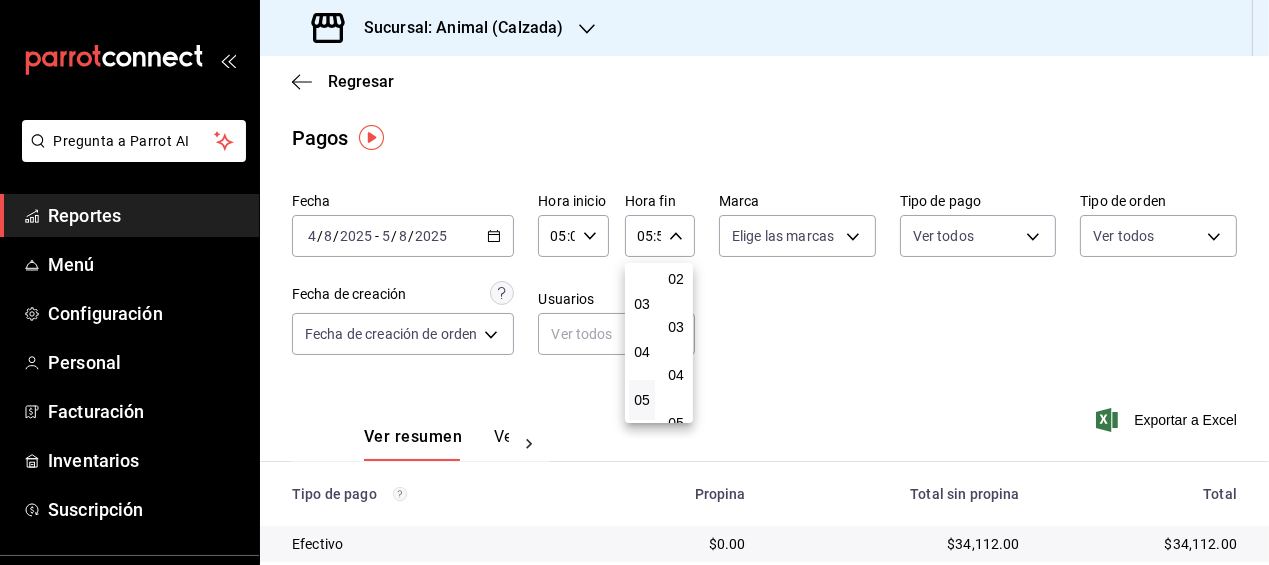 scroll, scrollTop: 0, scrollLeft: 0, axis: both 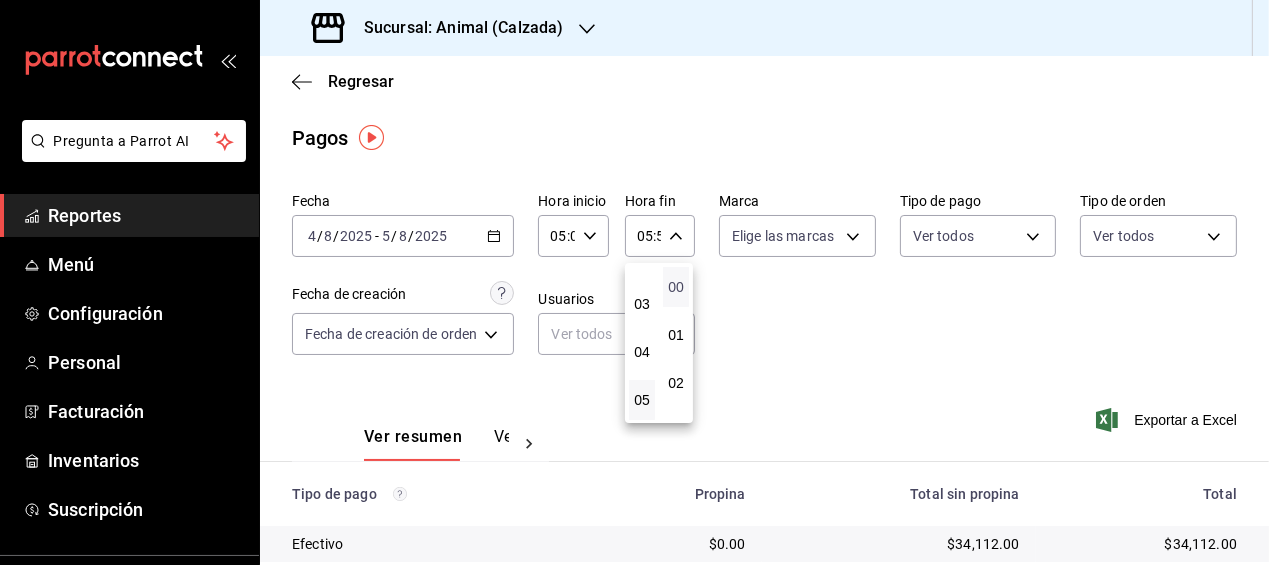 click on "00" at bounding box center (676, 287) 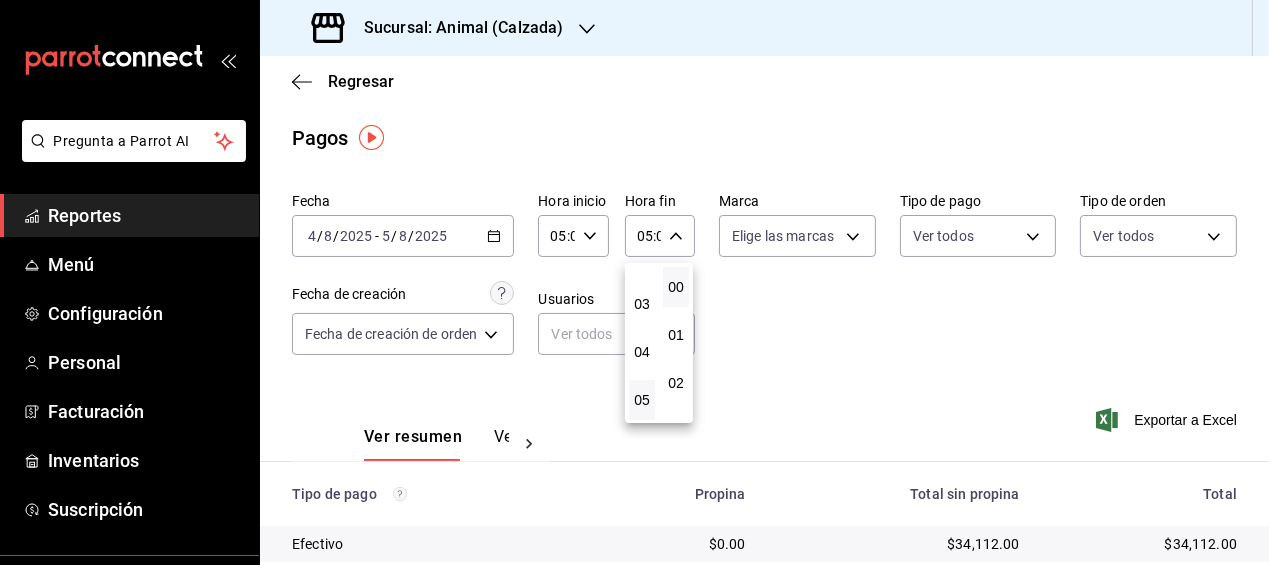 click at bounding box center [634, 282] 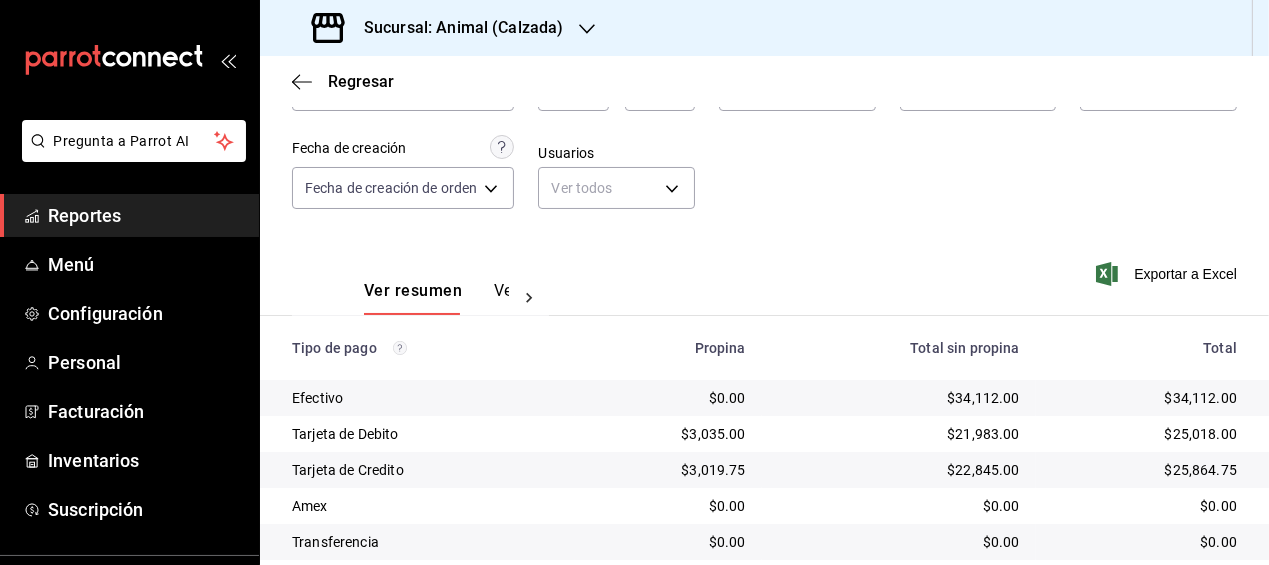 scroll, scrollTop: 153, scrollLeft: 0, axis: vertical 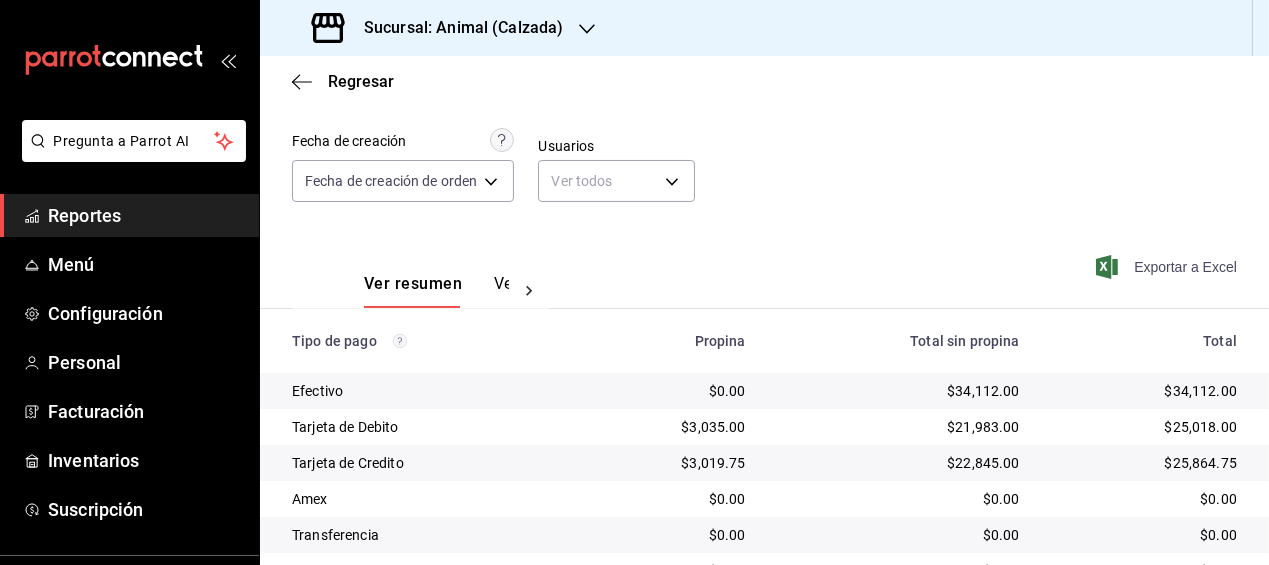 click on "Exportar a Excel" at bounding box center (1168, 267) 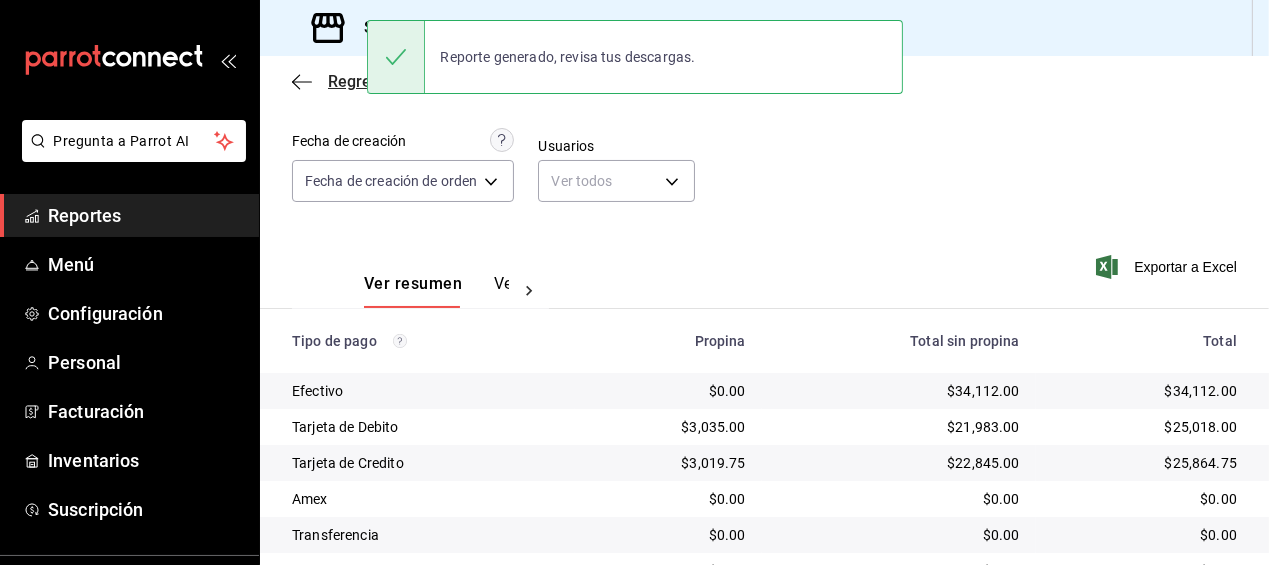 click 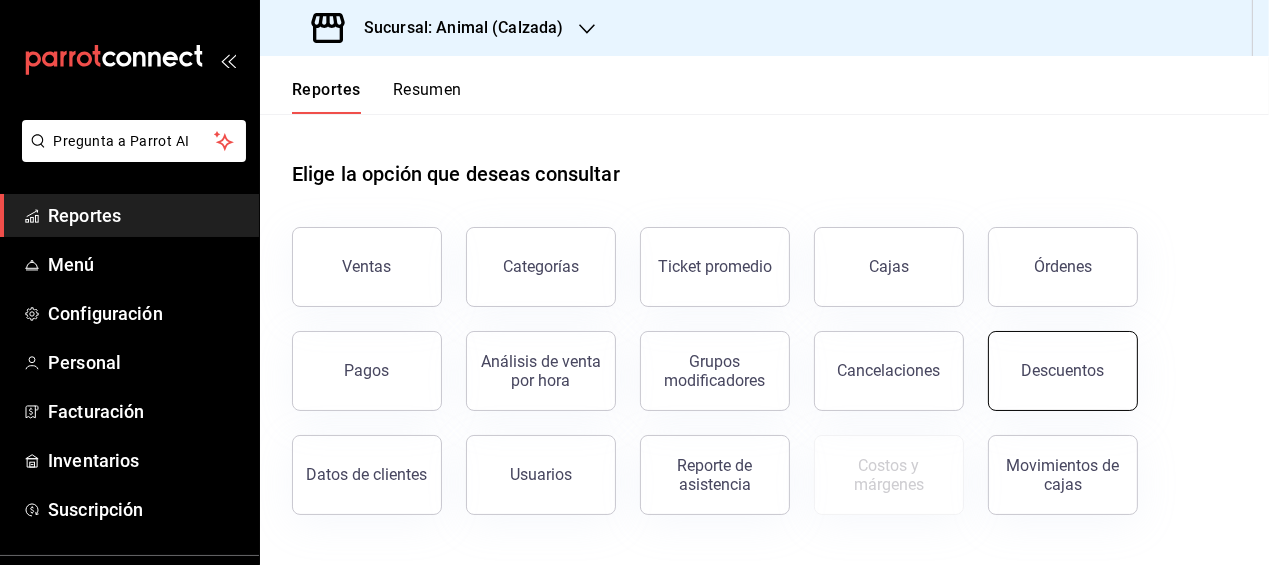 click on "Descuentos" at bounding box center (1063, 371) 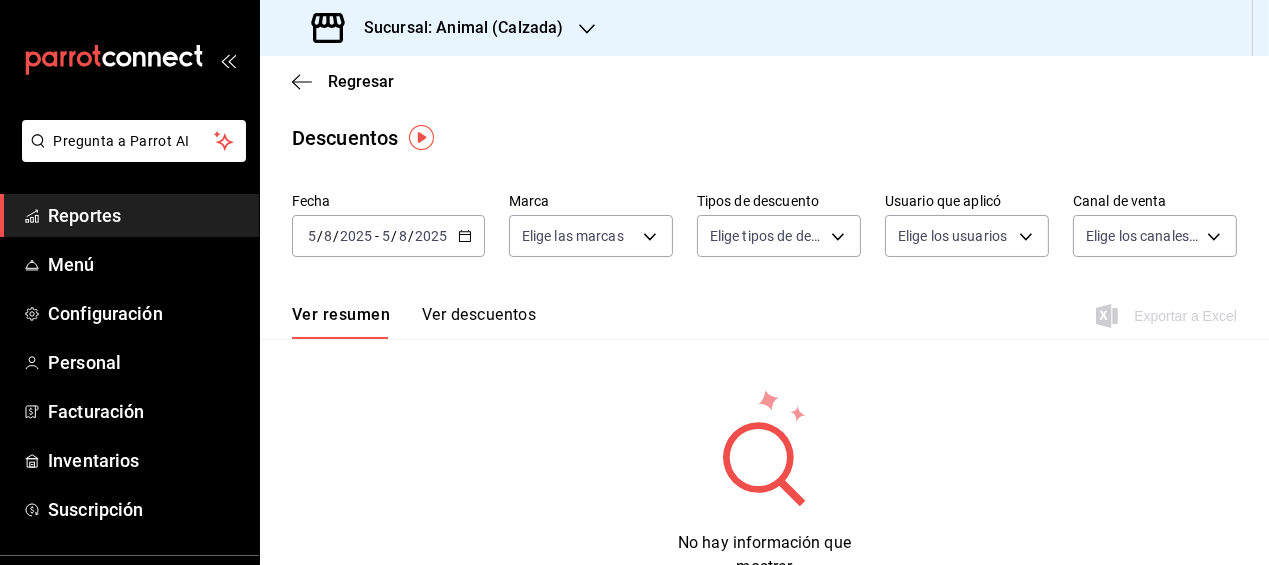 click 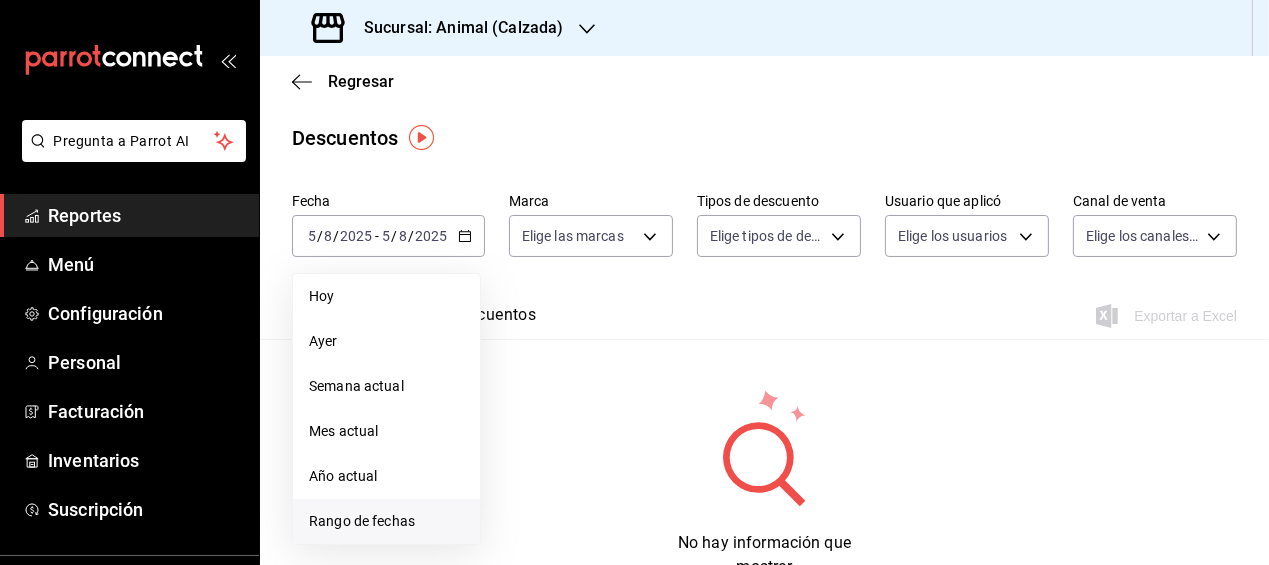 click on "Rango de fechas" at bounding box center [386, 521] 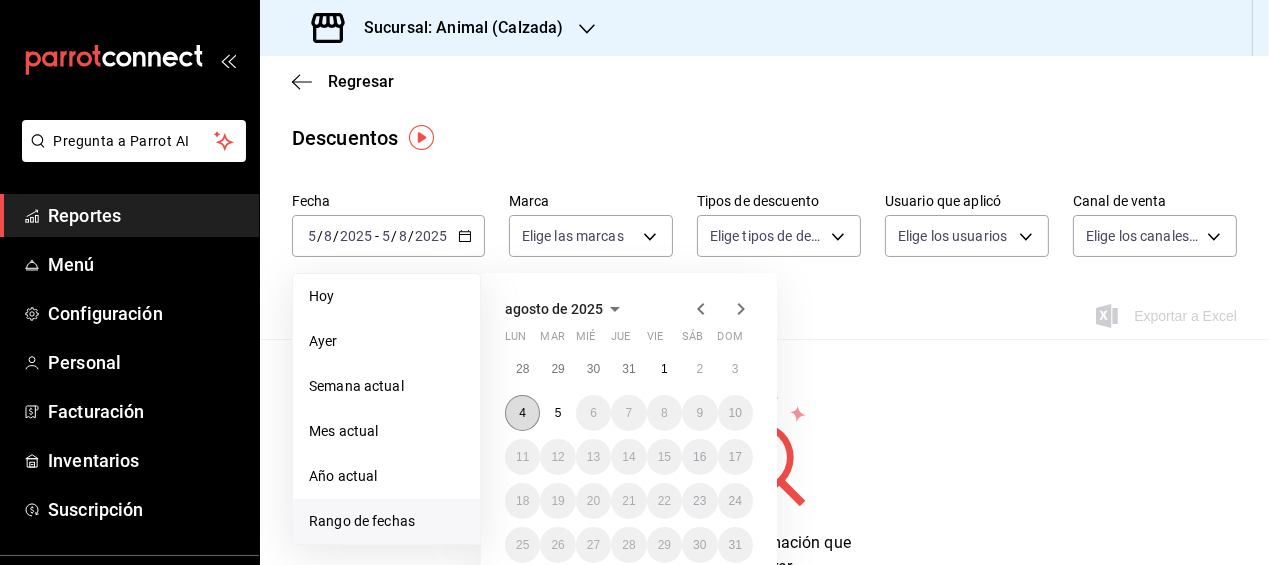 click on "4" at bounding box center (522, 413) 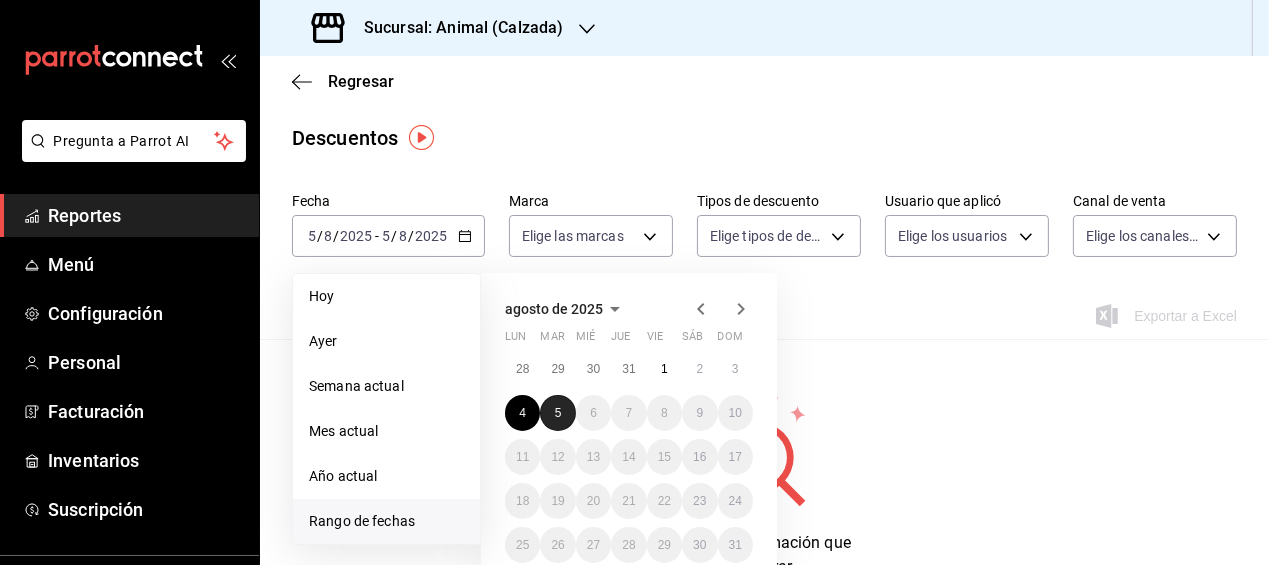 click on "5" at bounding box center [558, 413] 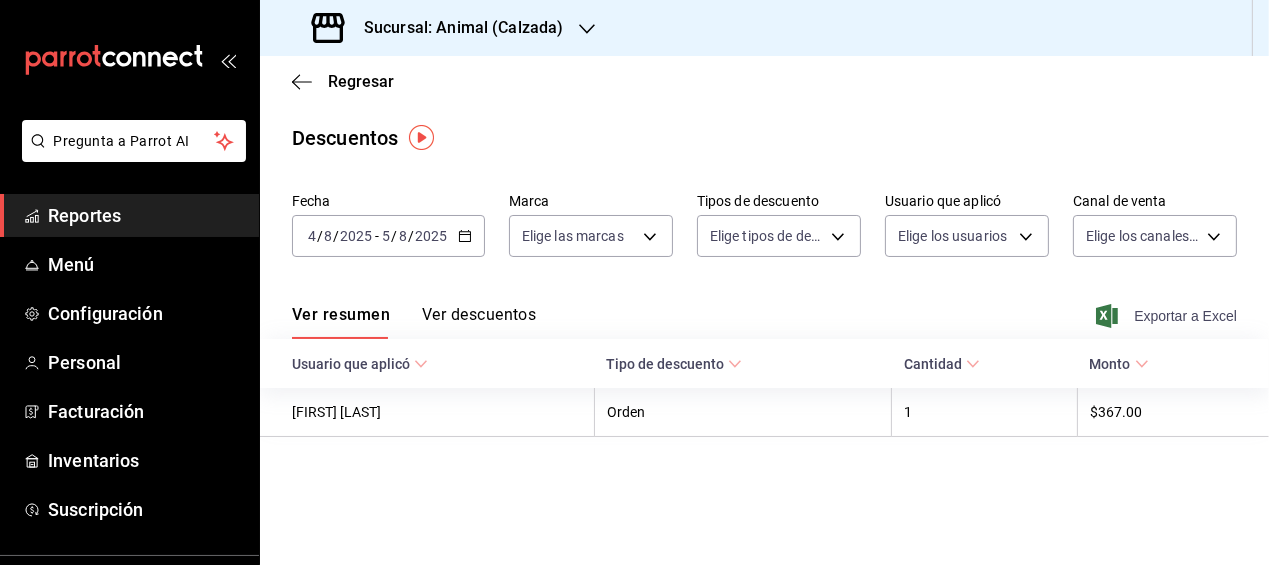 click on "Exportar a Excel" at bounding box center [1168, 316] 